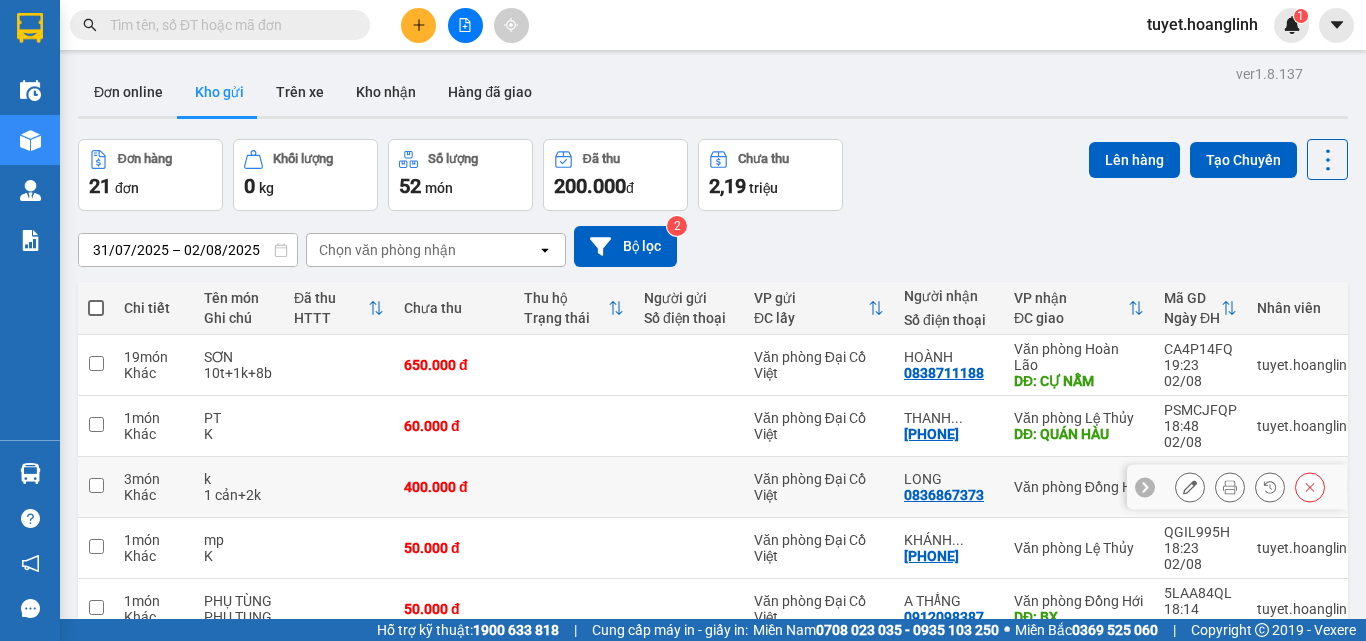scroll, scrollTop: 0, scrollLeft: 0, axis: both 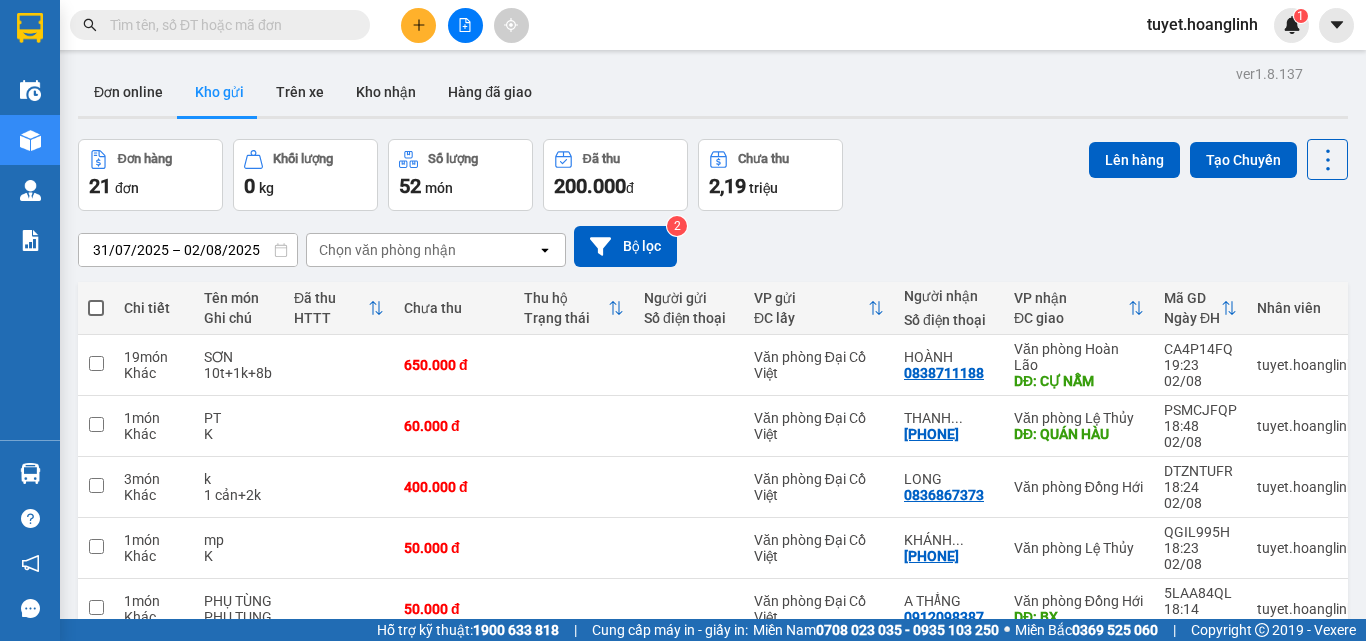click on "Chọn văn phòng nhận" at bounding box center [422, 250] 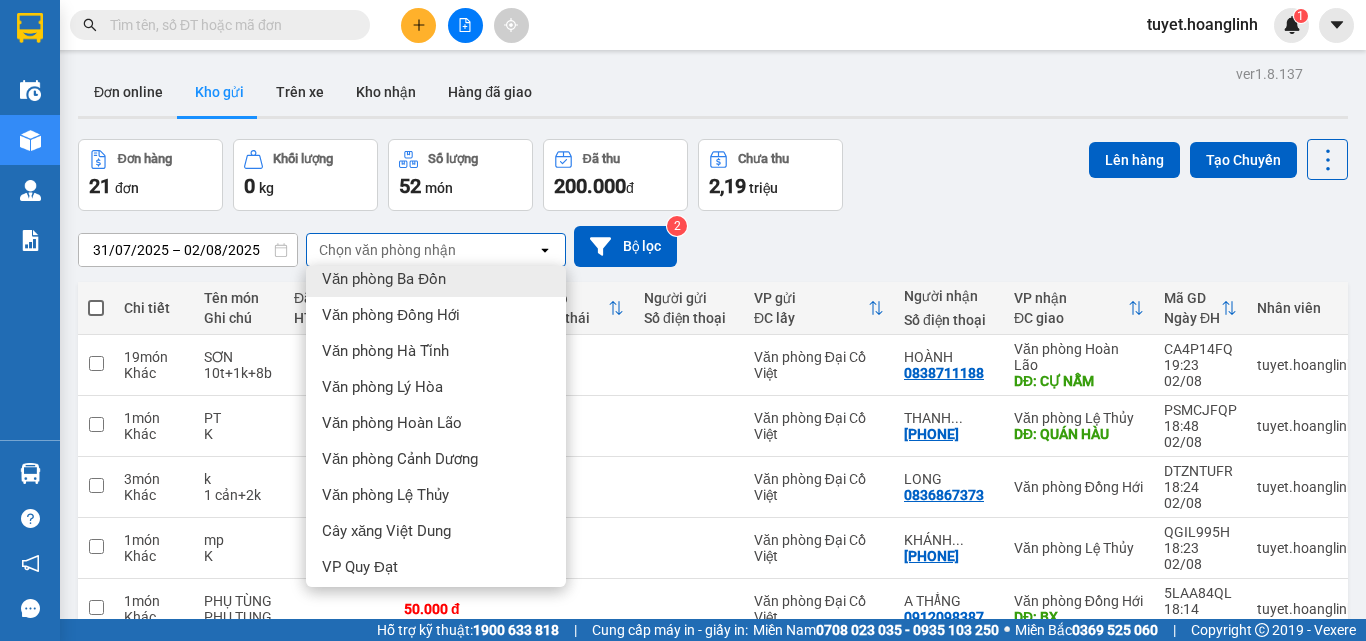 scroll, scrollTop: 0, scrollLeft: 0, axis: both 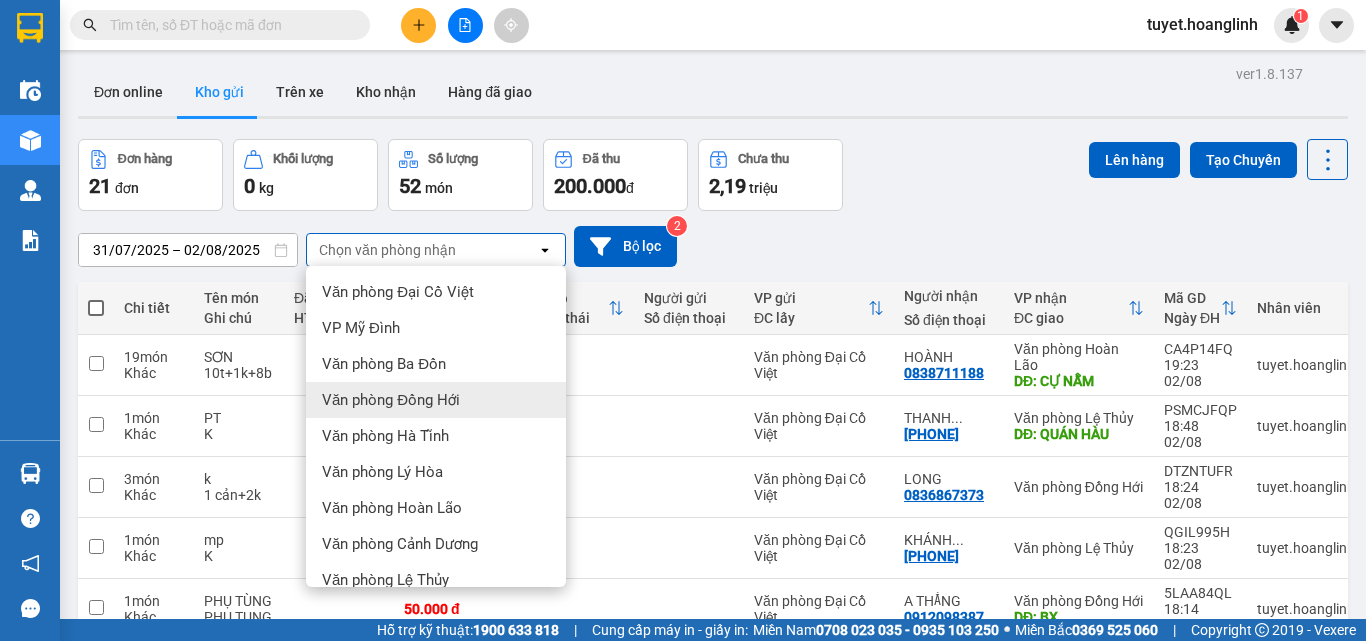 click on "Văn phòng Đồng Hới" at bounding box center [391, 400] 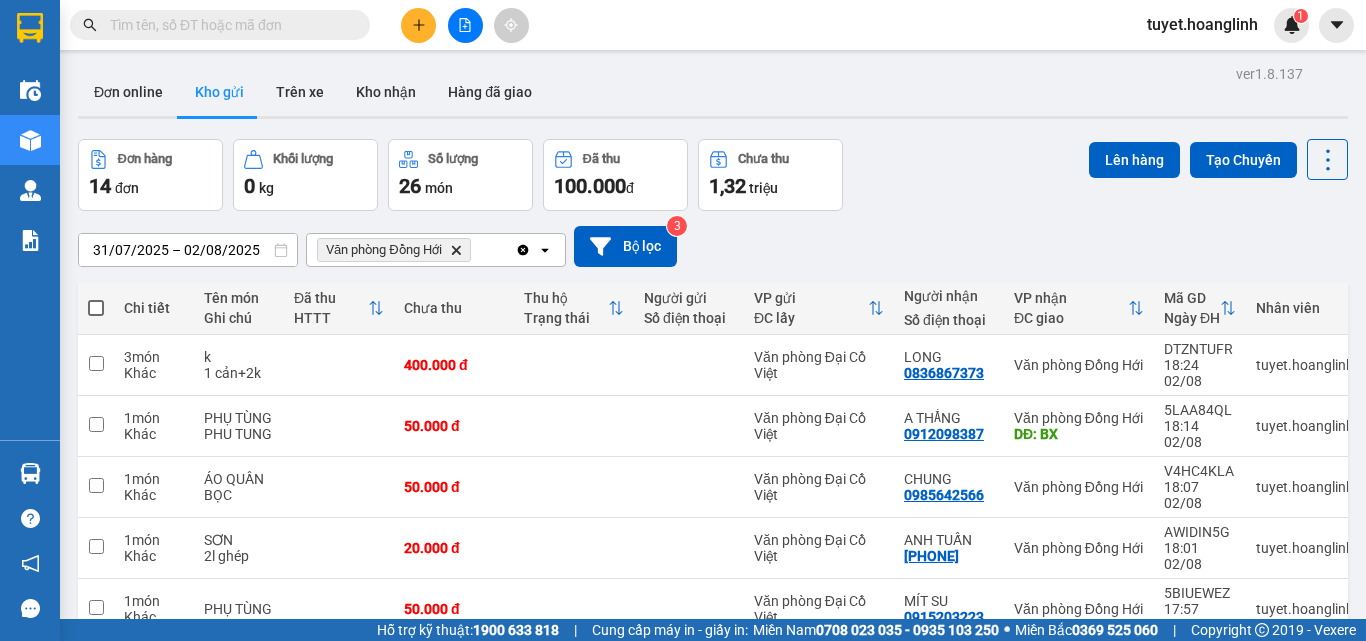 click at bounding box center [96, 308] 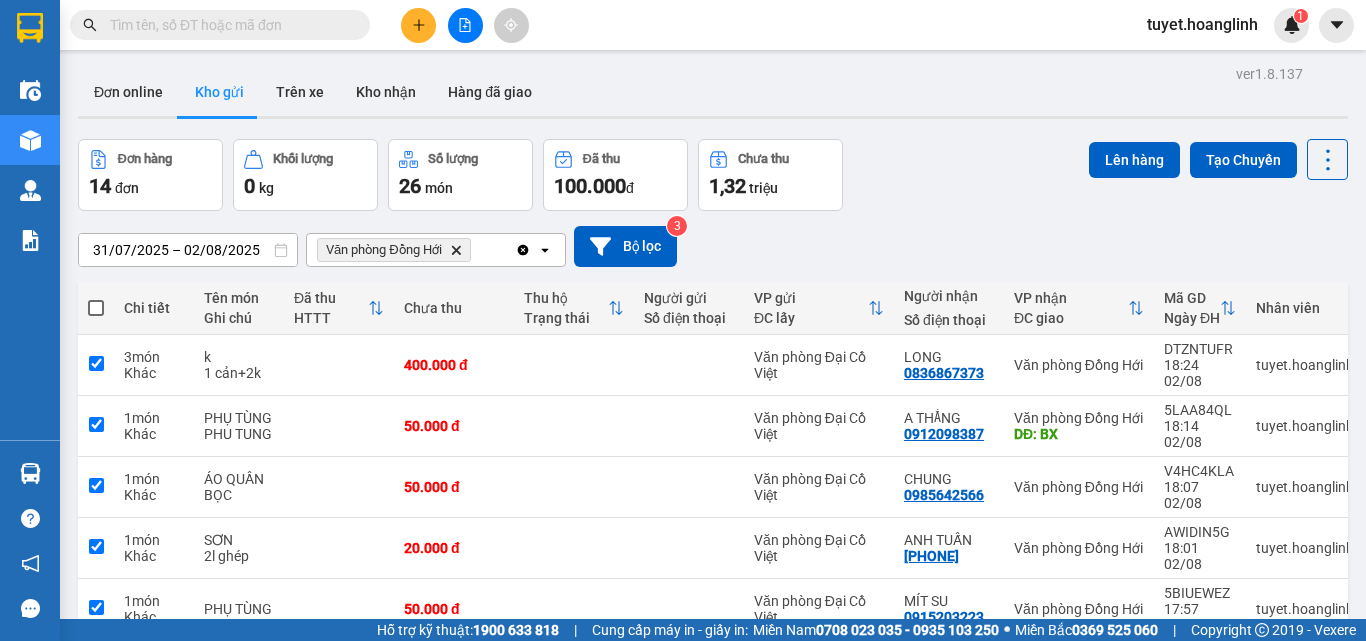 checkbox on "true" 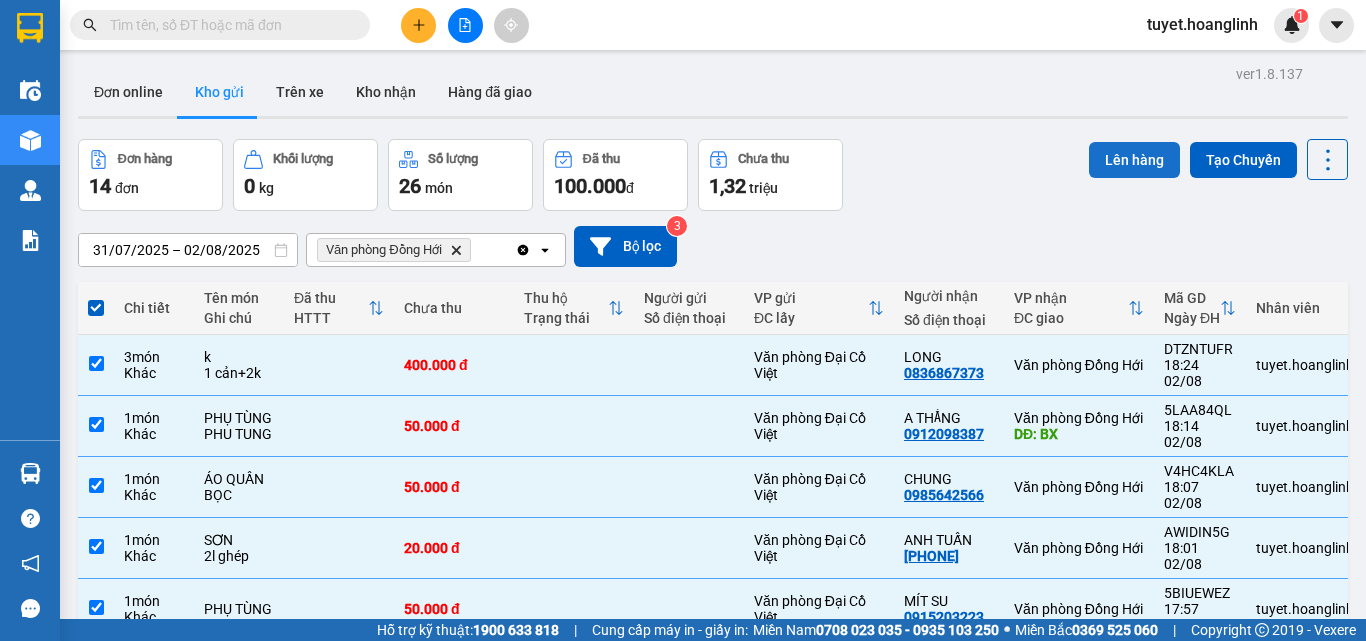 click on "Lên hàng" at bounding box center [1134, 160] 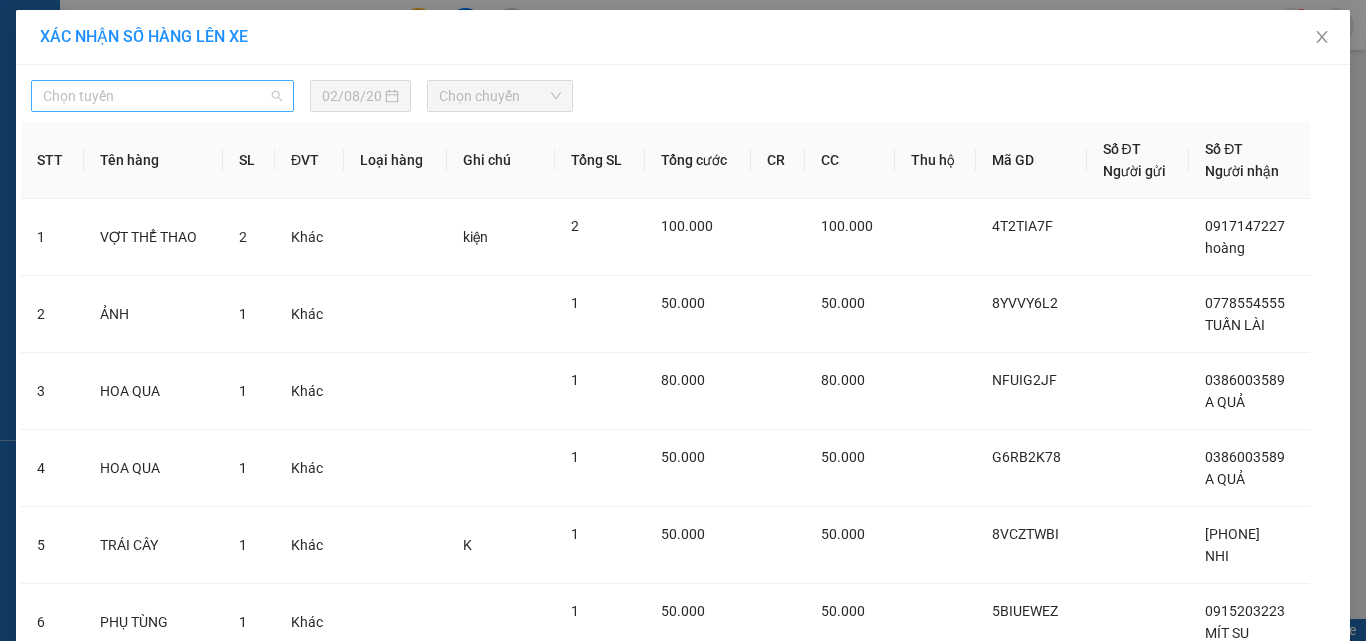 click on "Chọn tuyến" at bounding box center (162, 96) 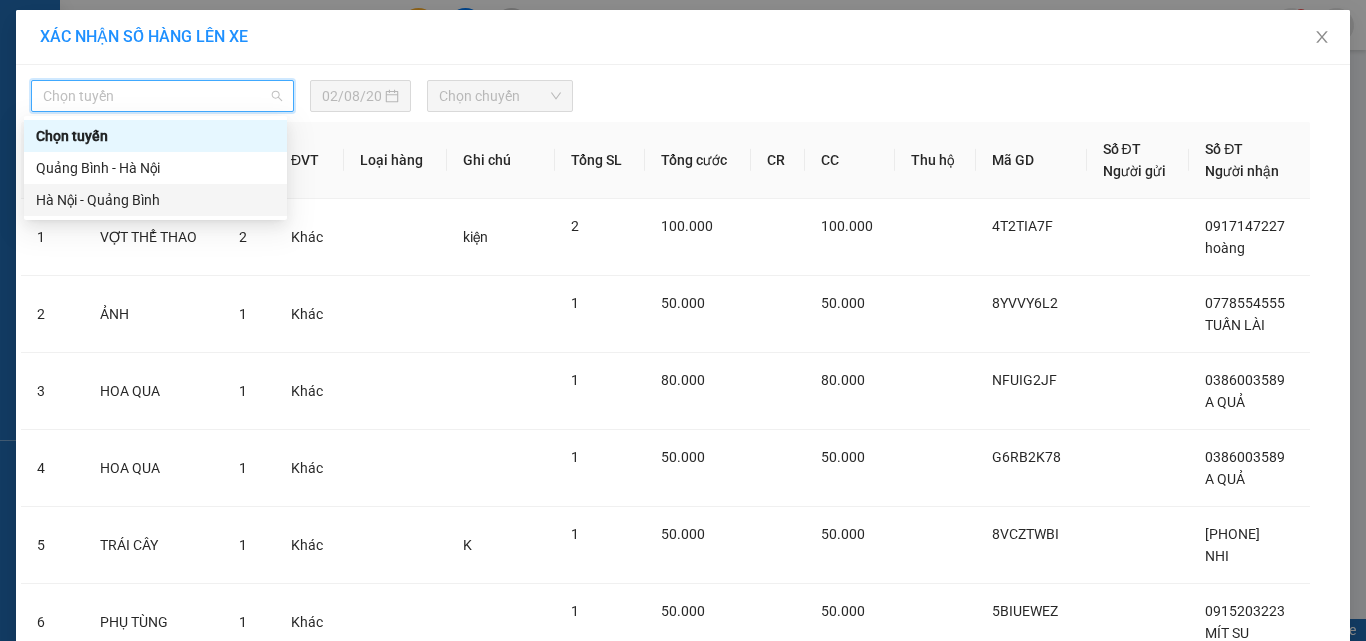 click on "Hà Nội - Quảng Bình" at bounding box center (155, 200) 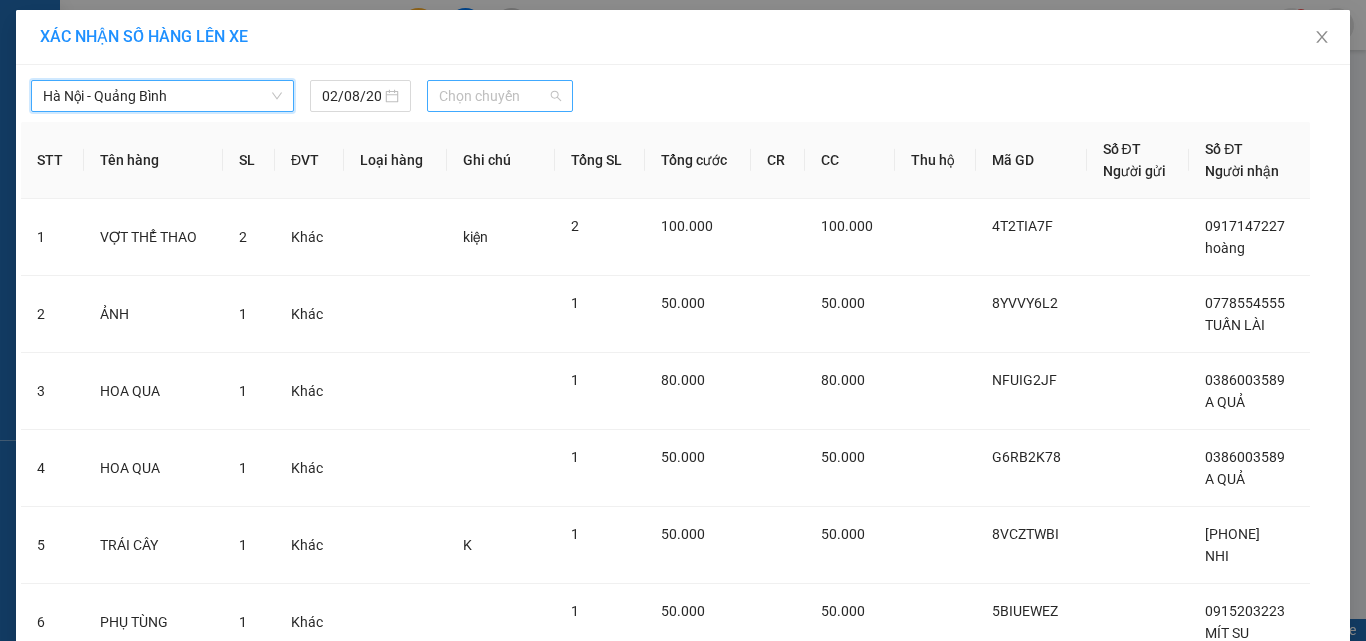 click on "Chọn chuyến" at bounding box center [500, 96] 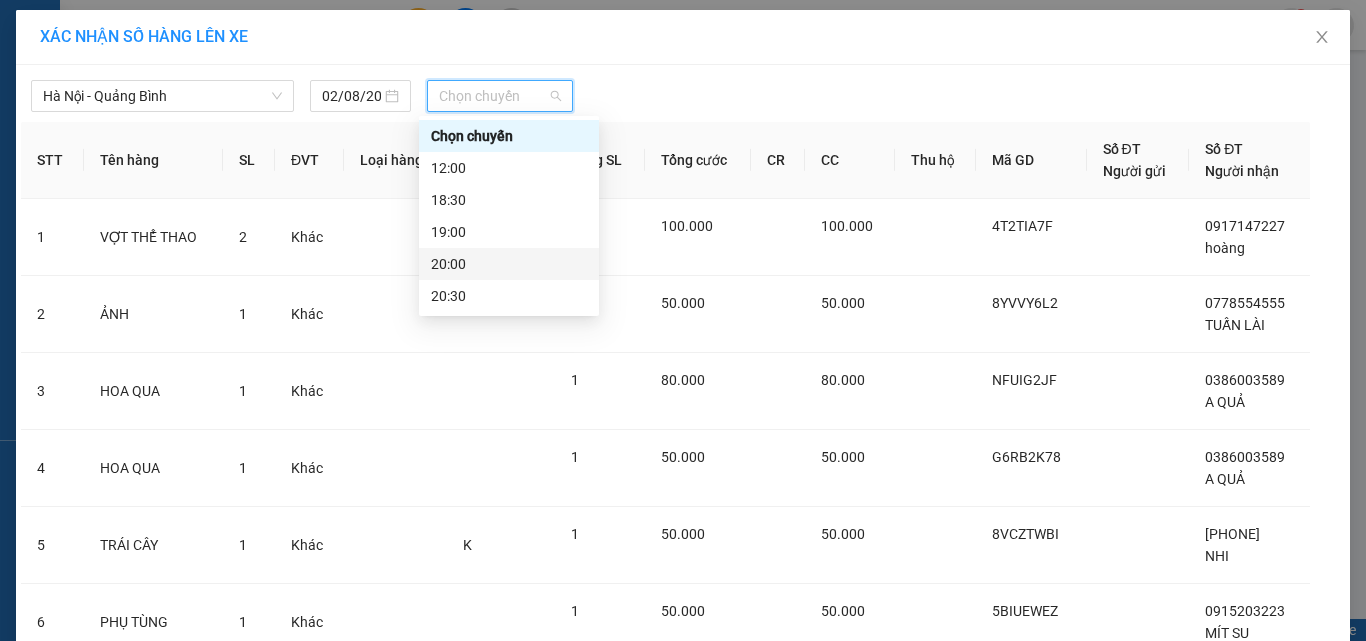 click on "20:00" at bounding box center (509, 264) 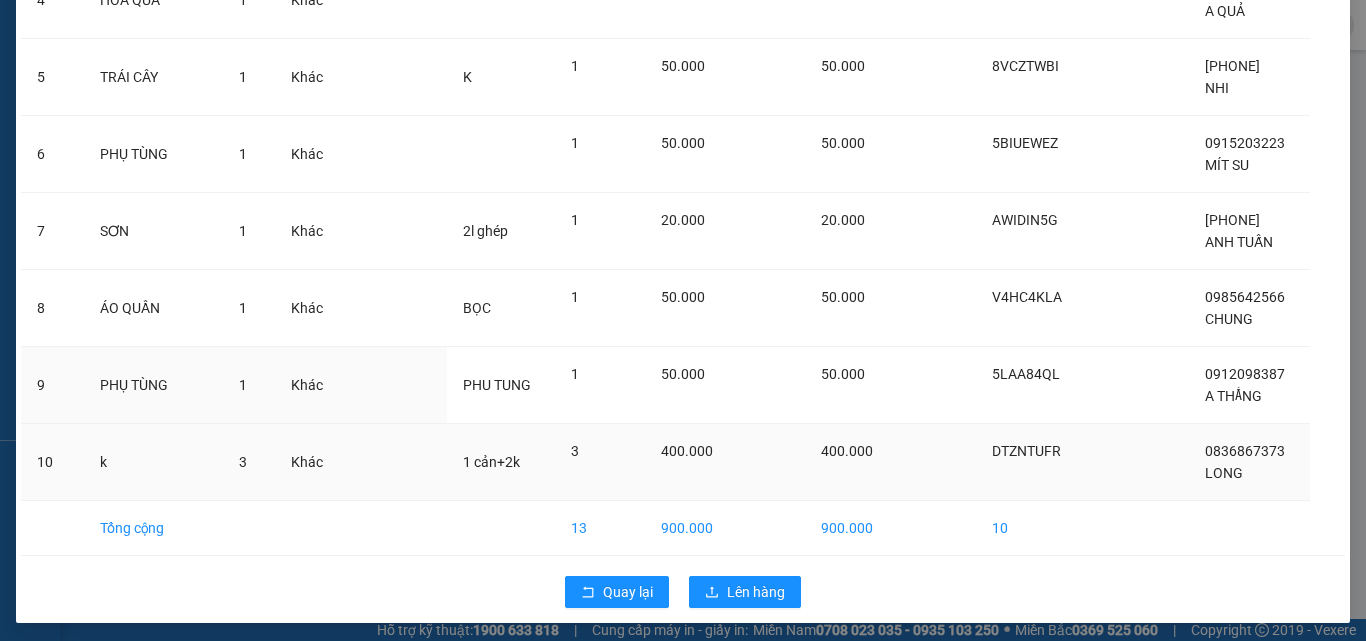 scroll, scrollTop: 486, scrollLeft: 0, axis: vertical 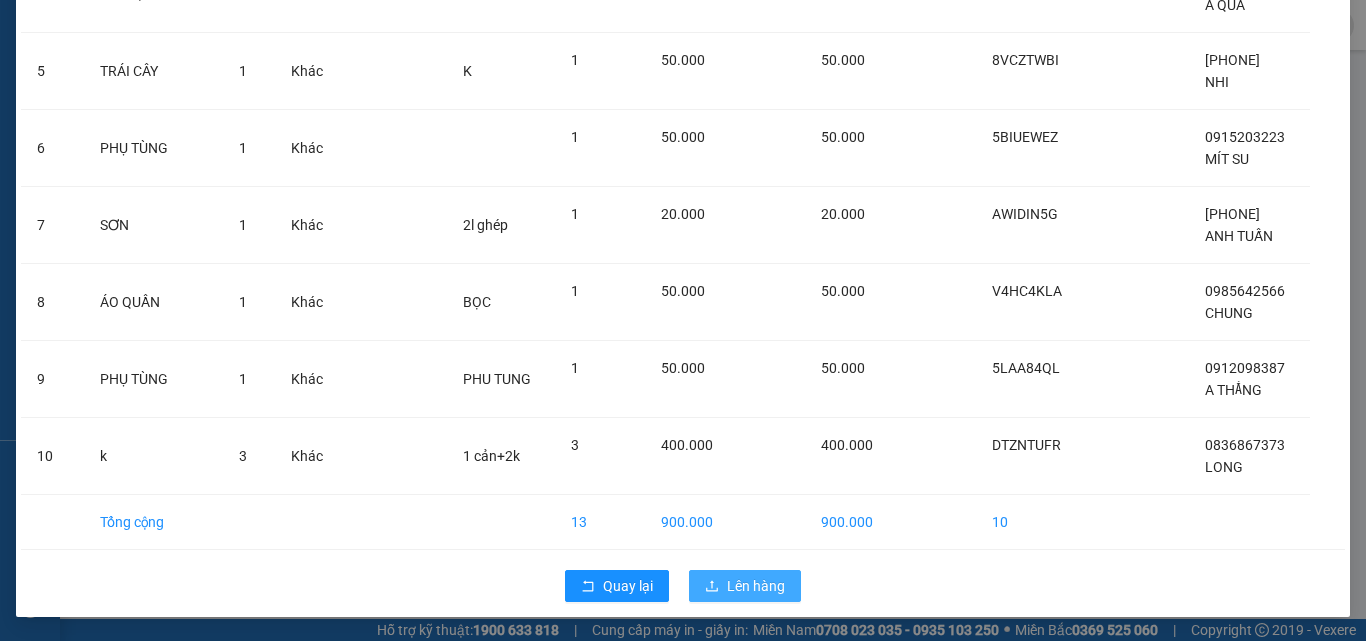 click on "Lên hàng" at bounding box center (745, 586) 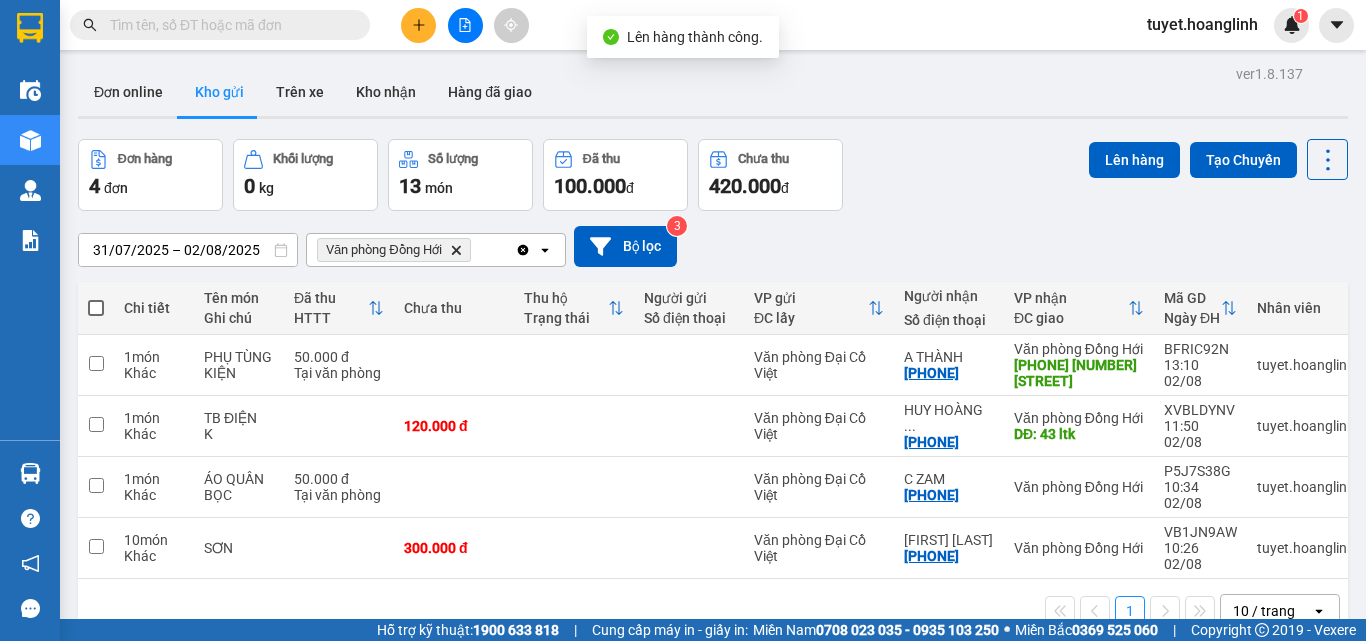 click at bounding box center (96, 308) 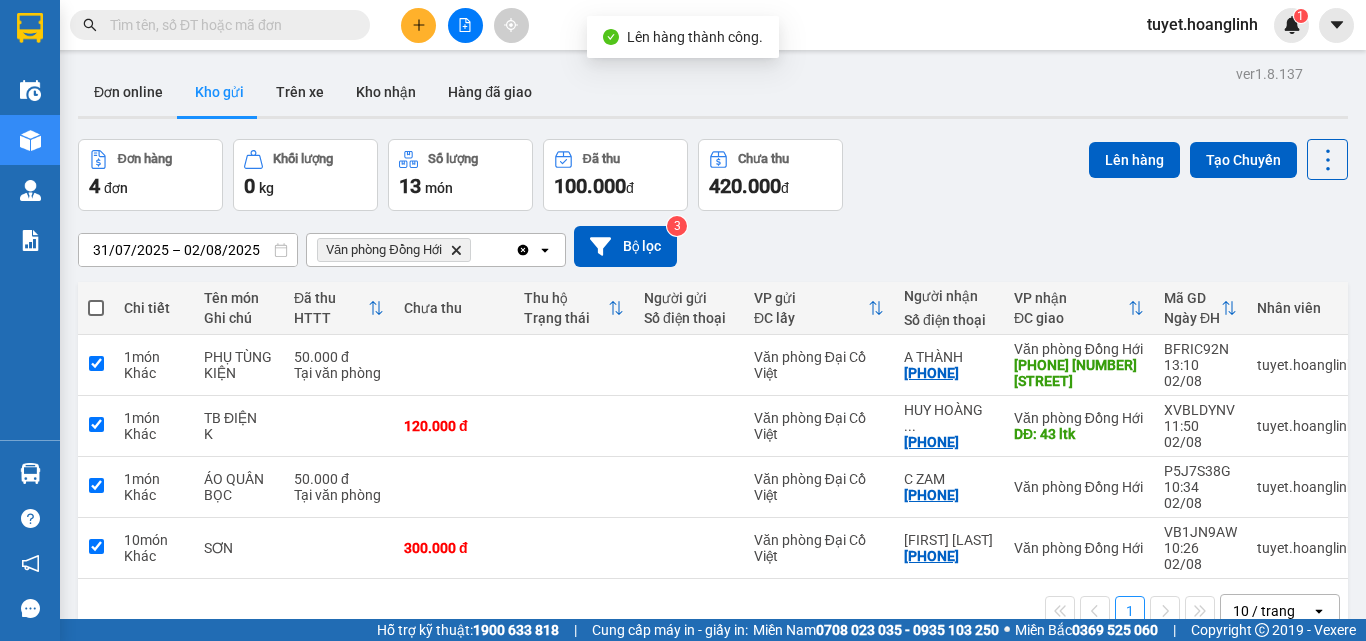 checkbox on "true" 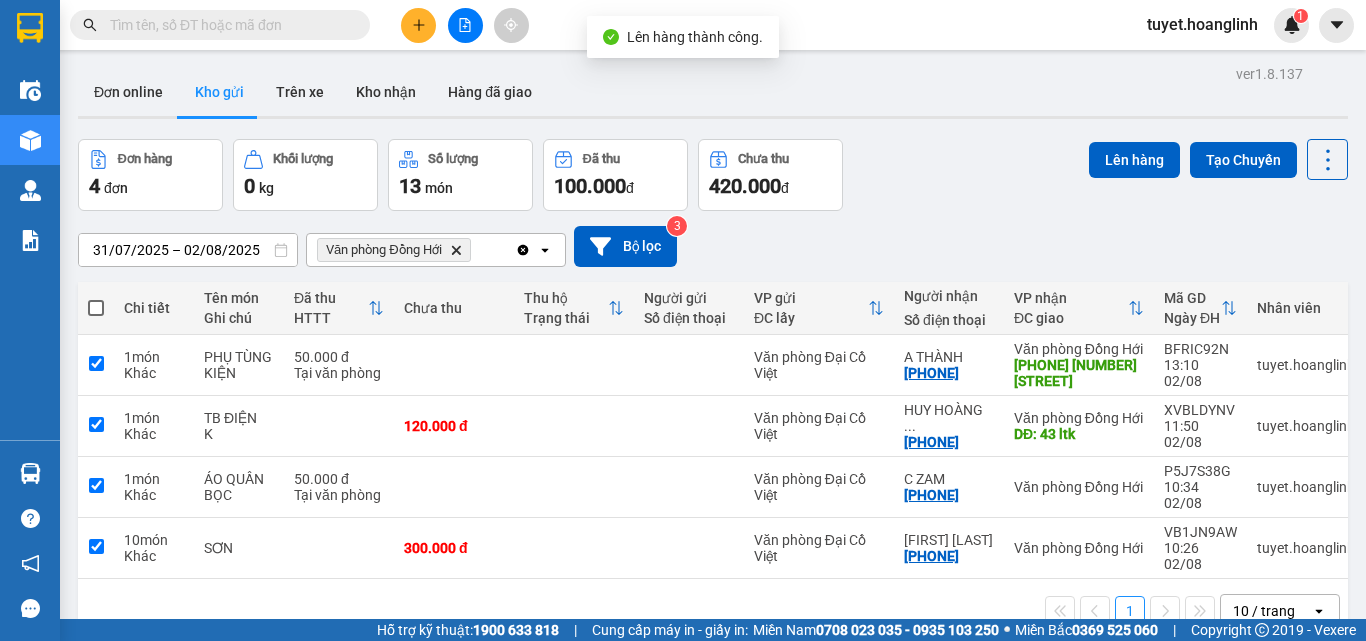 checkbox on "true" 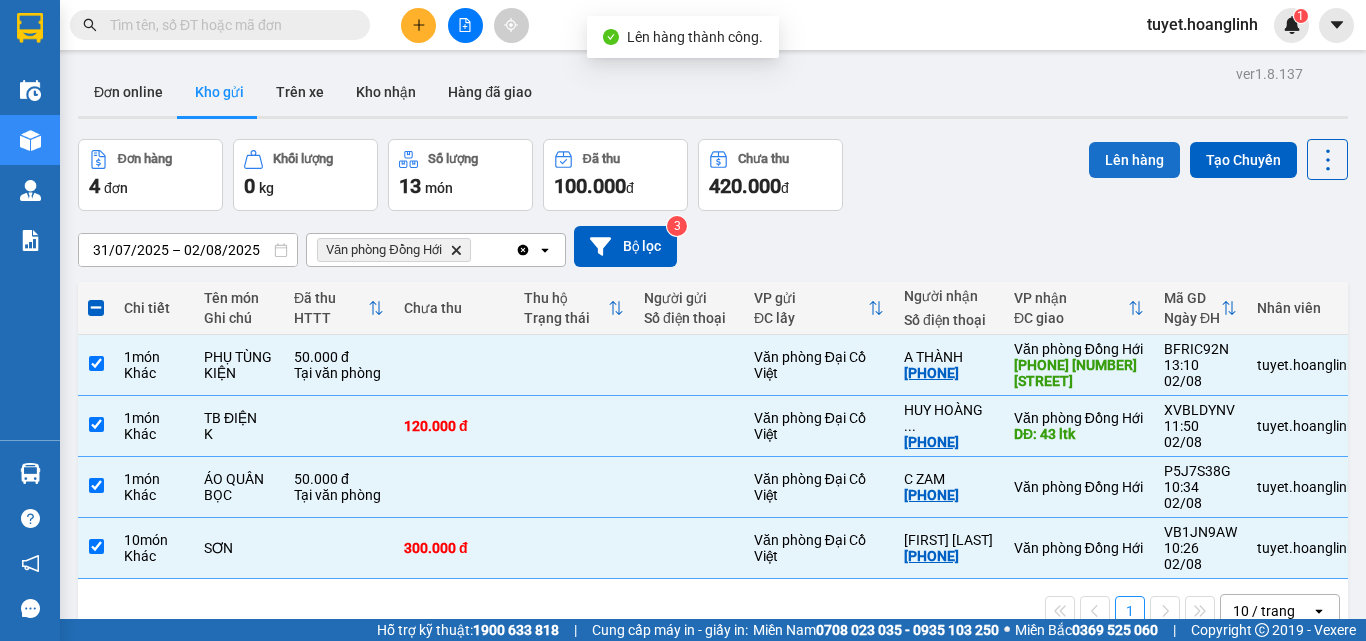 click on "Lên hàng" at bounding box center [1134, 160] 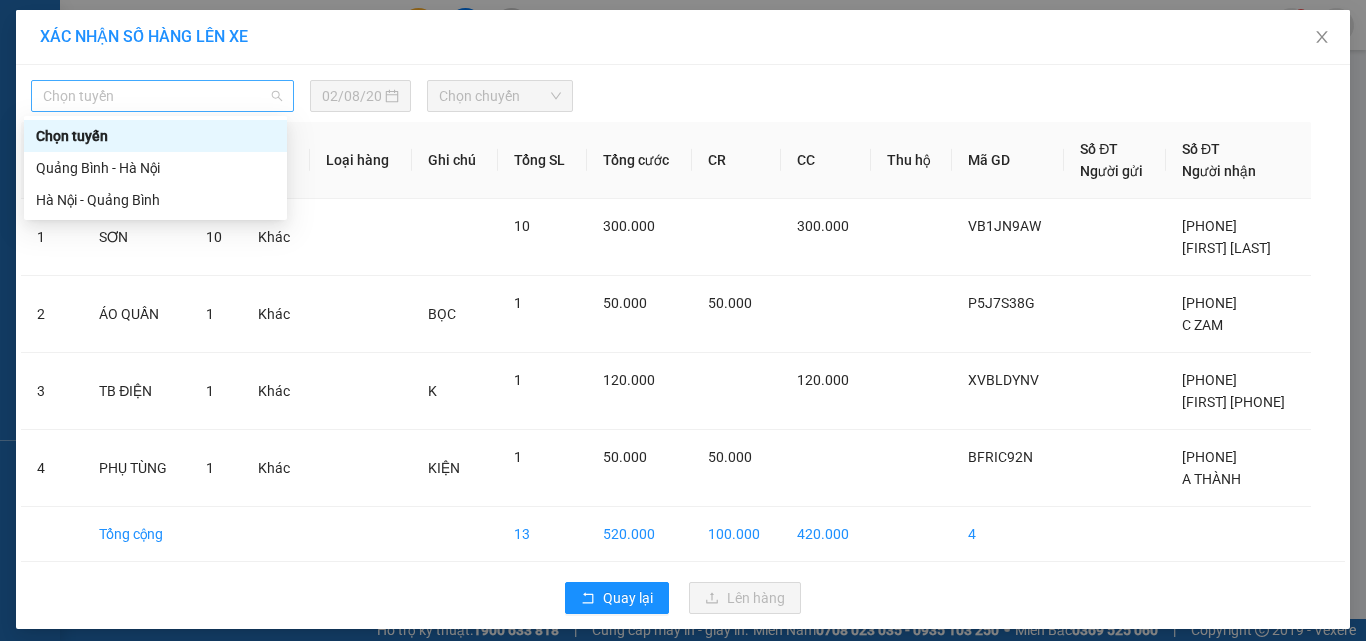 click on "Chọn tuyến" at bounding box center (162, 96) 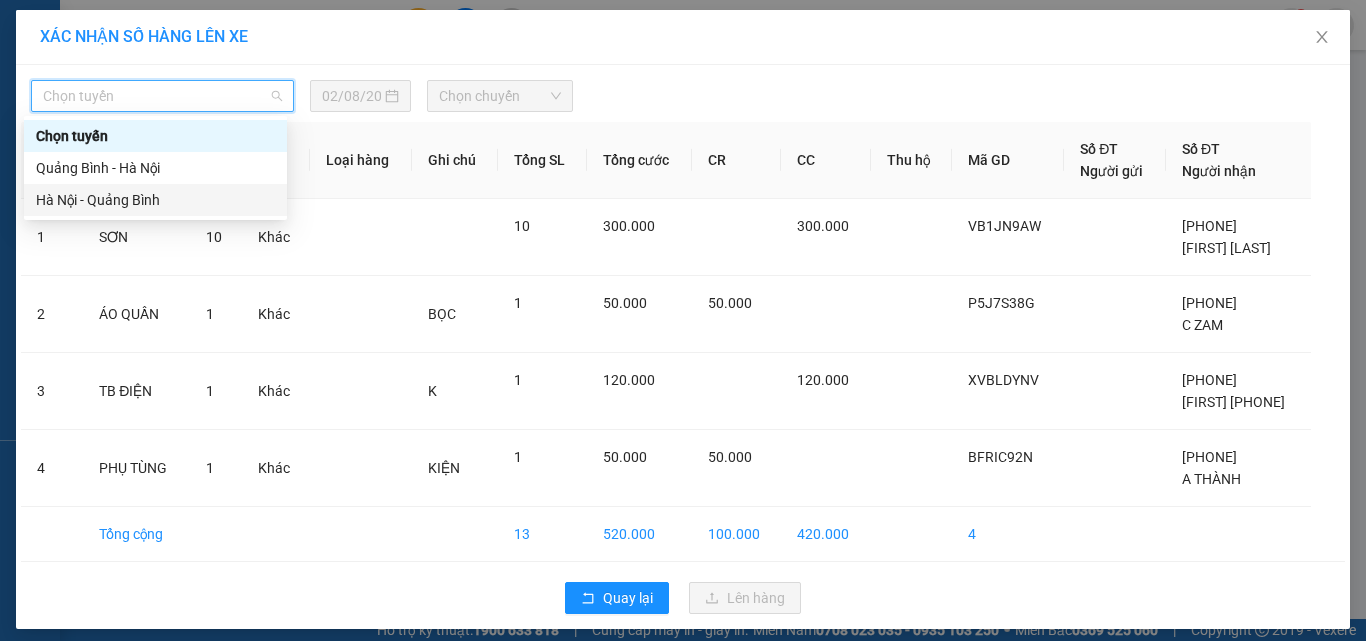 click on "Hà Nội - Quảng Bình" at bounding box center (155, 200) 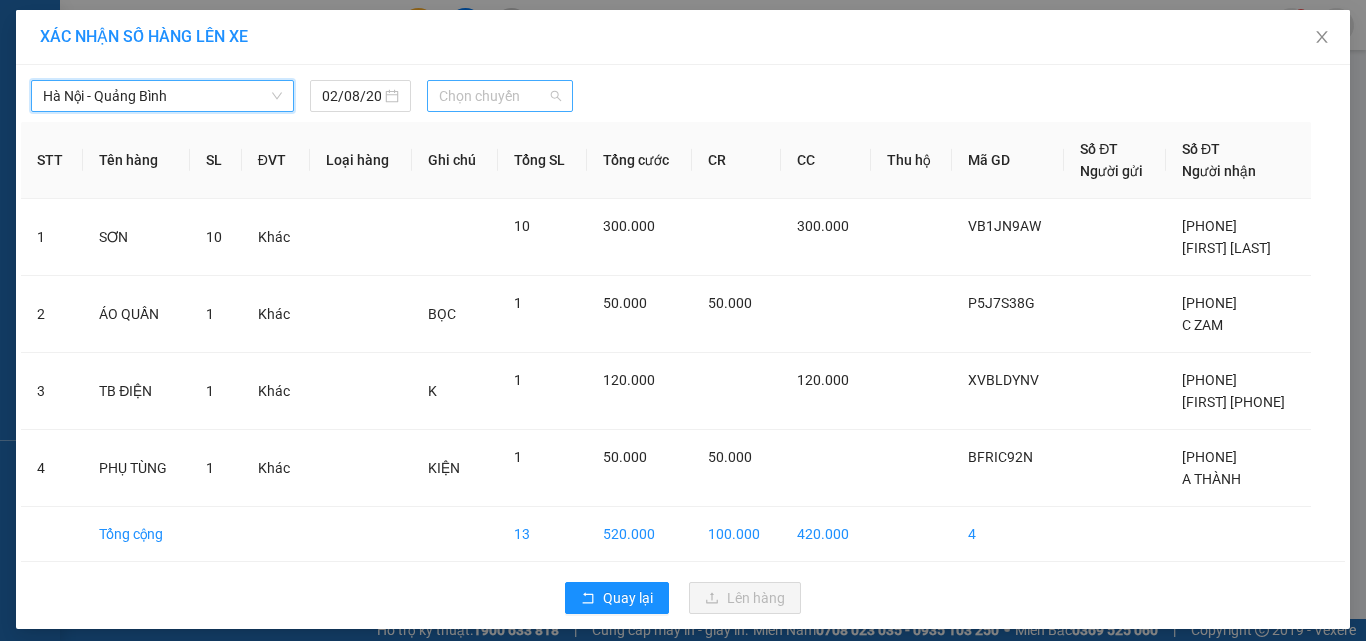 click on "Chọn chuyến" at bounding box center [500, 96] 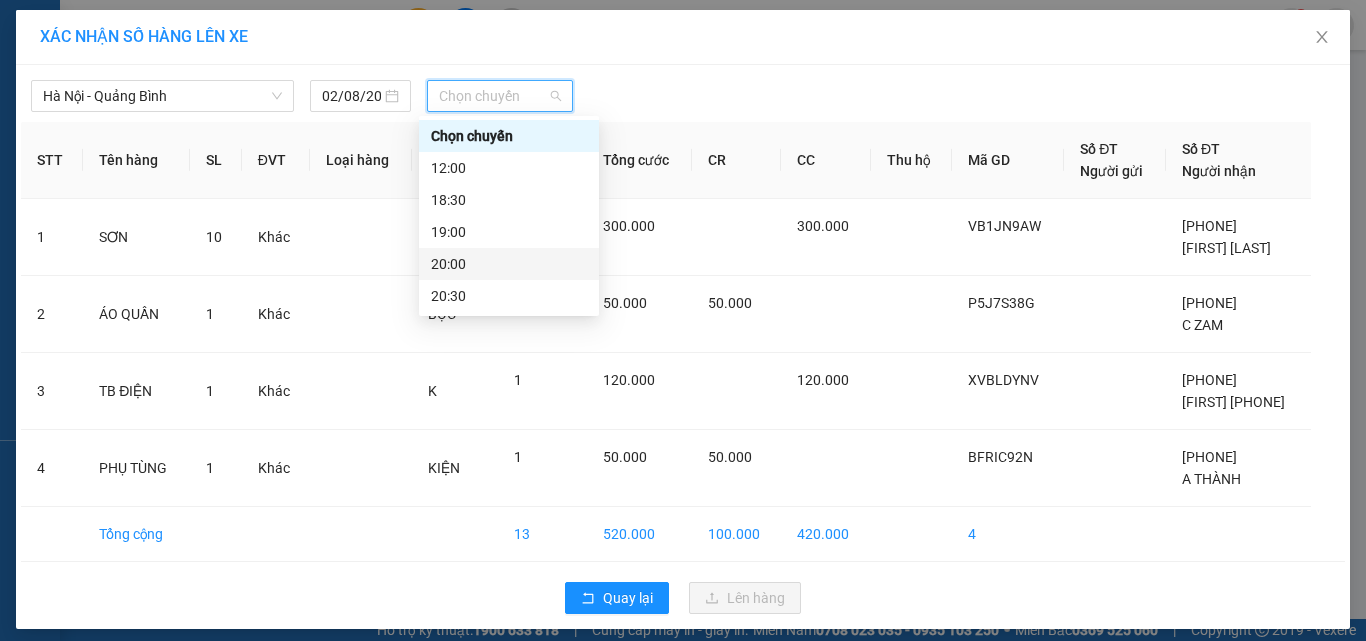 click on "20:00" at bounding box center (509, 264) 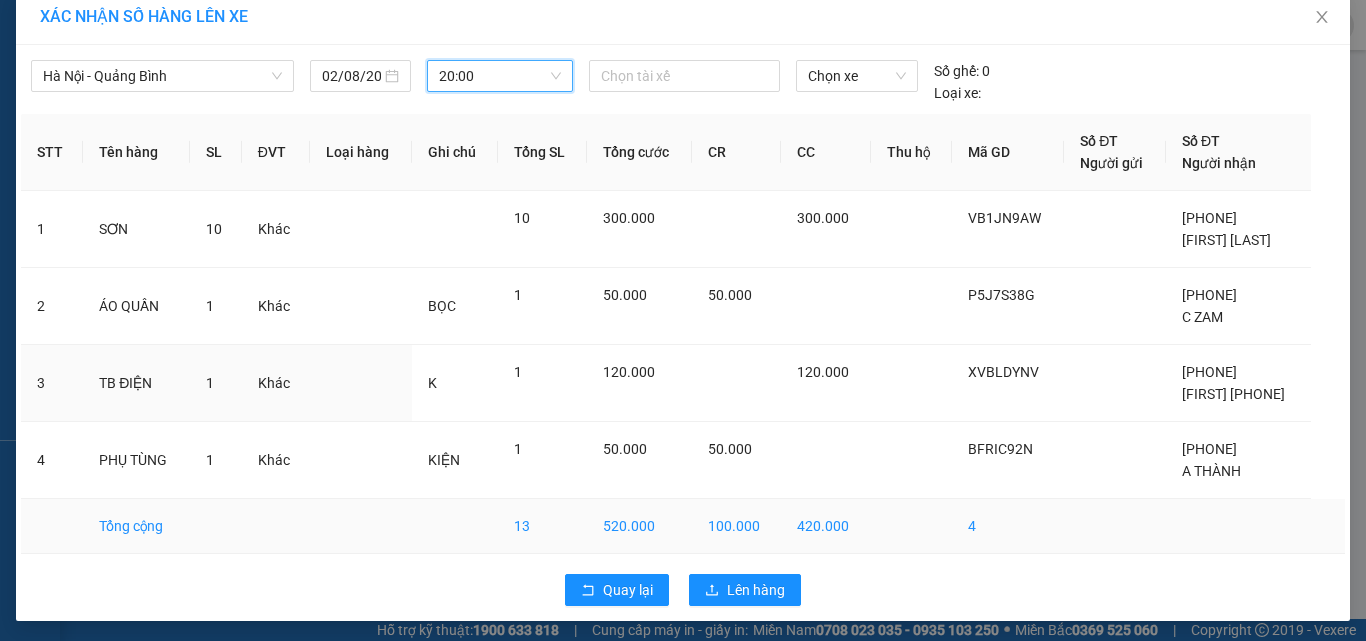 scroll, scrollTop: 24, scrollLeft: 0, axis: vertical 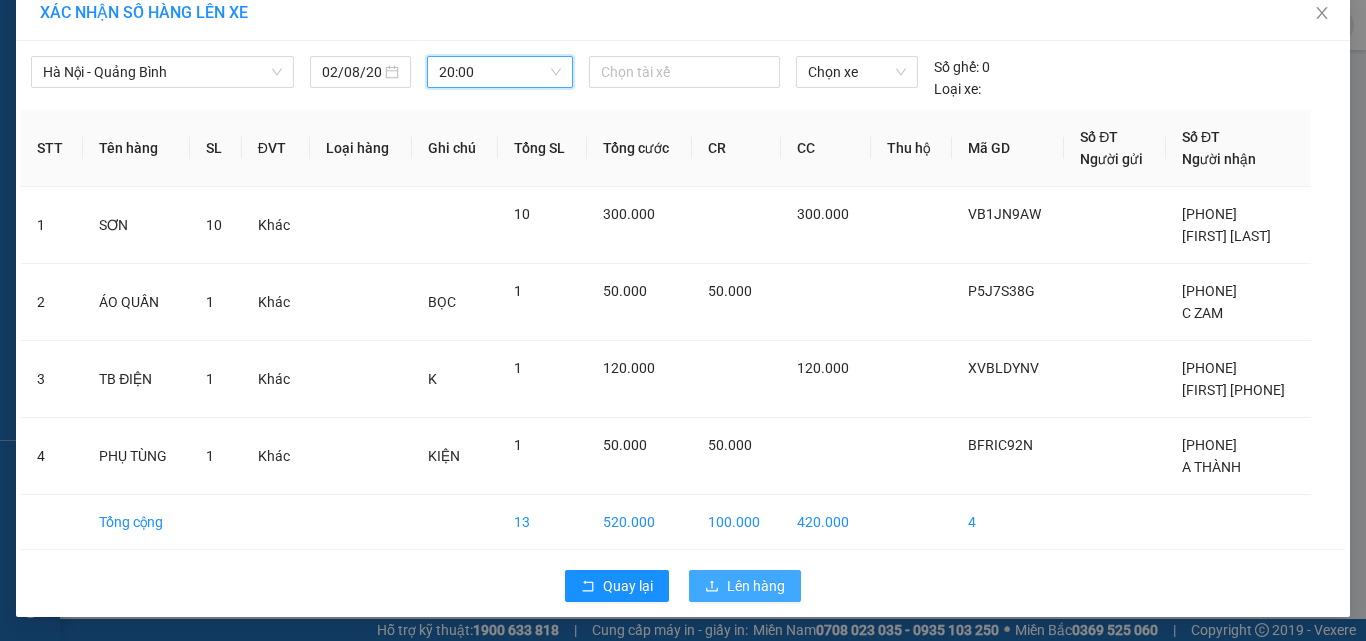 click on "Lên hàng" at bounding box center (756, 586) 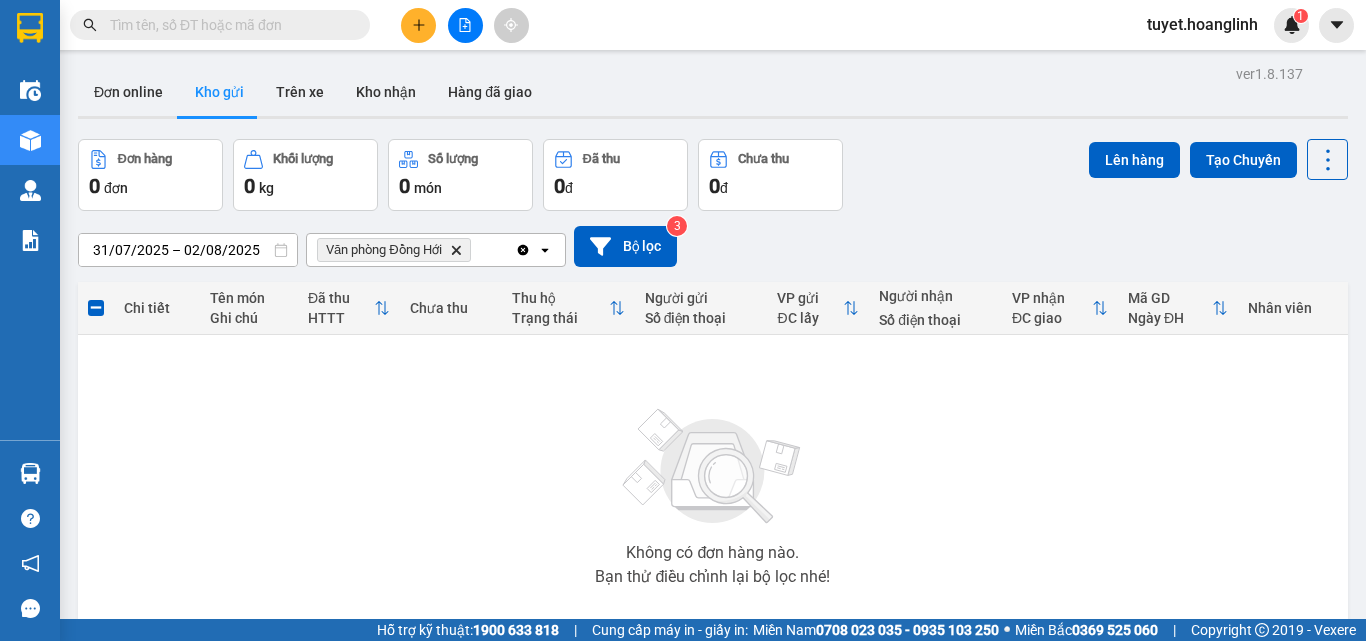 click on "Delete" 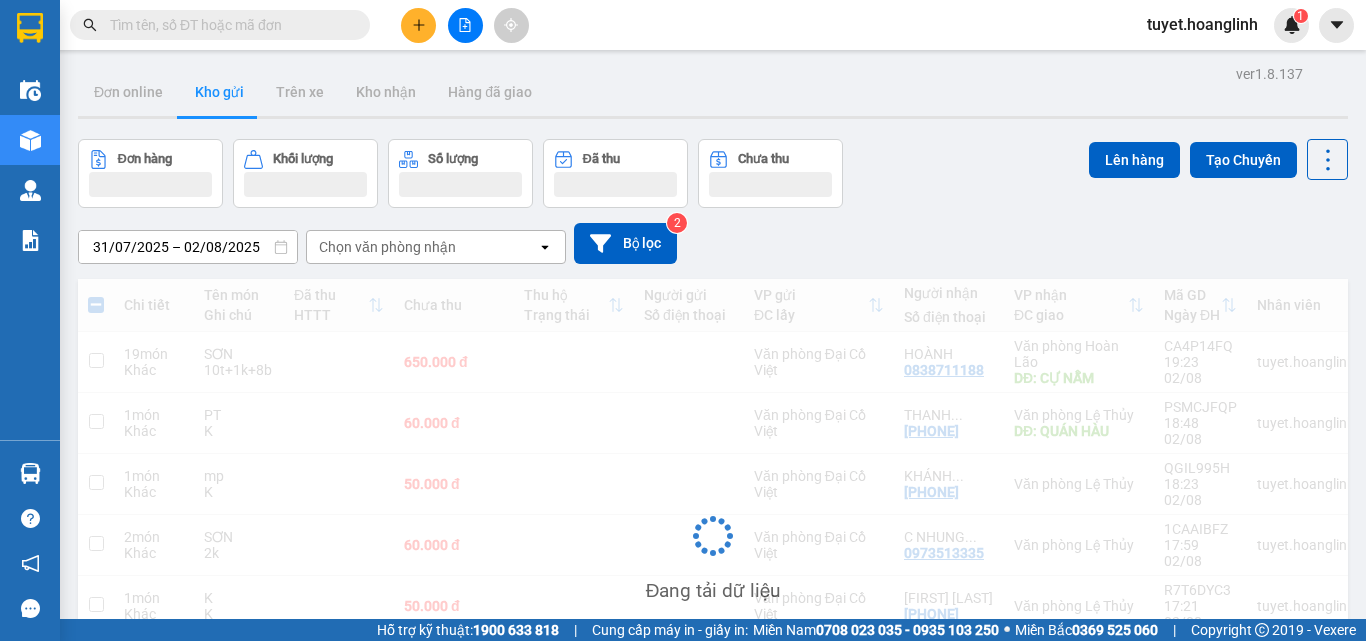 click 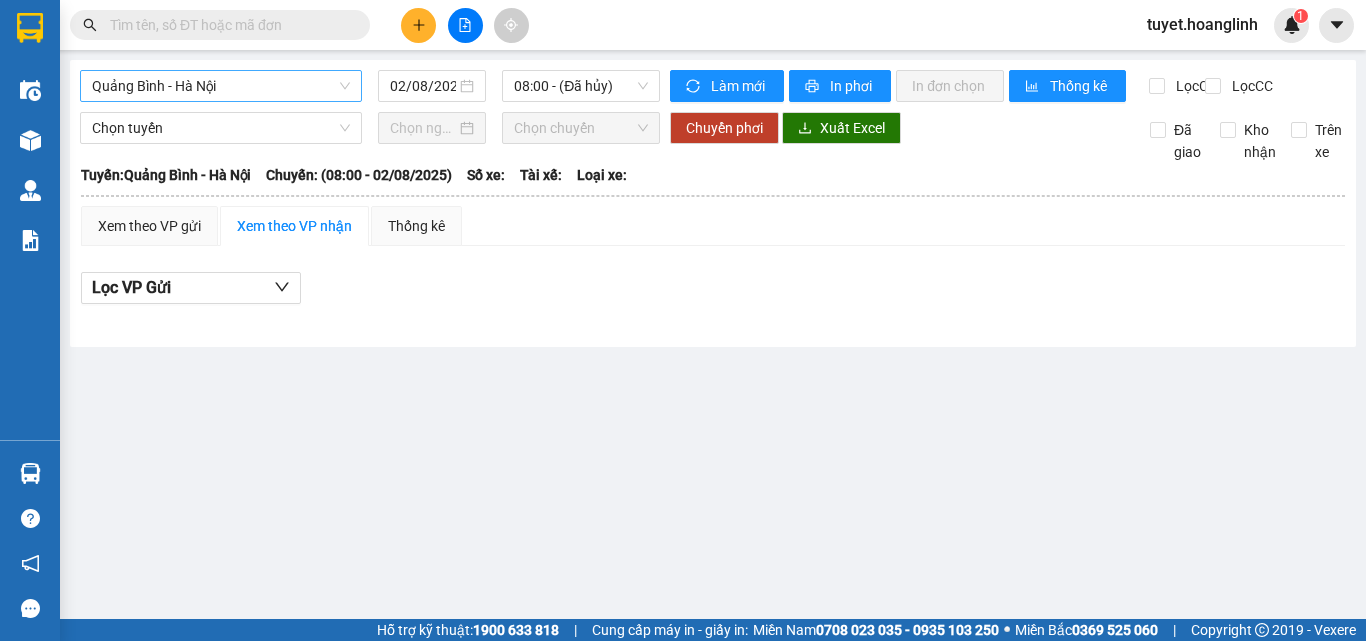 click on "Quảng Bình - Hà Nội" at bounding box center [221, 86] 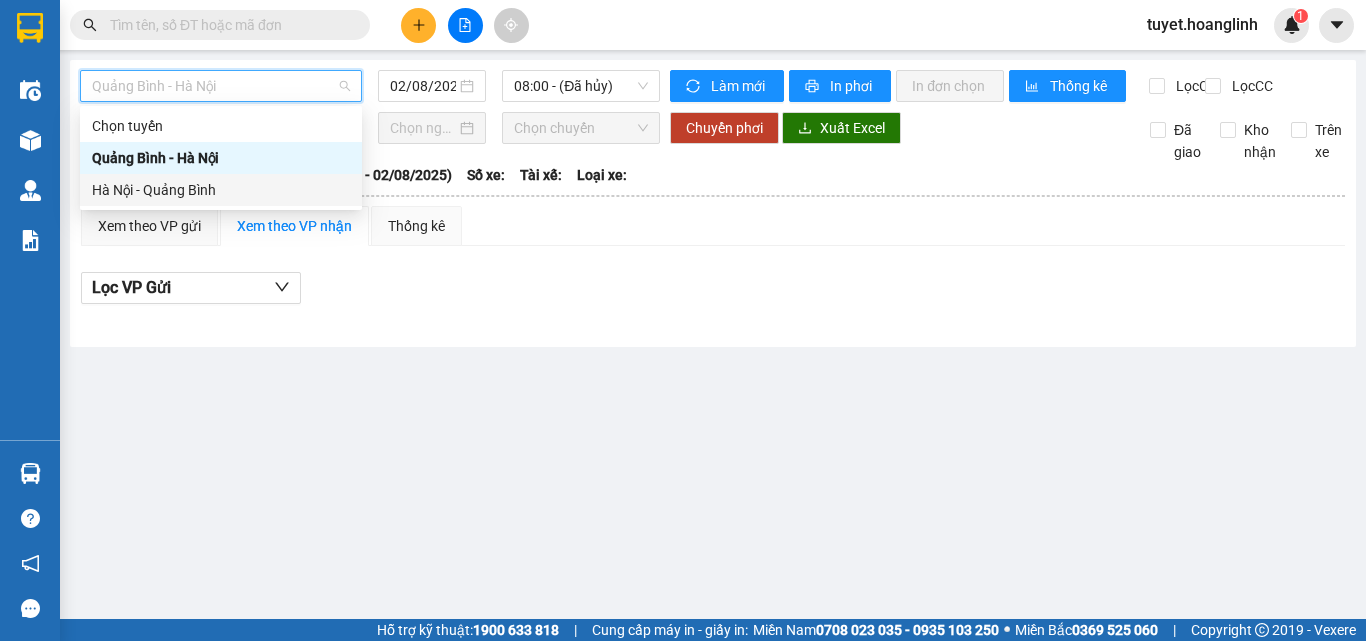 click on "Hà Nội - Quảng Bình" at bounding box center [221, 190] 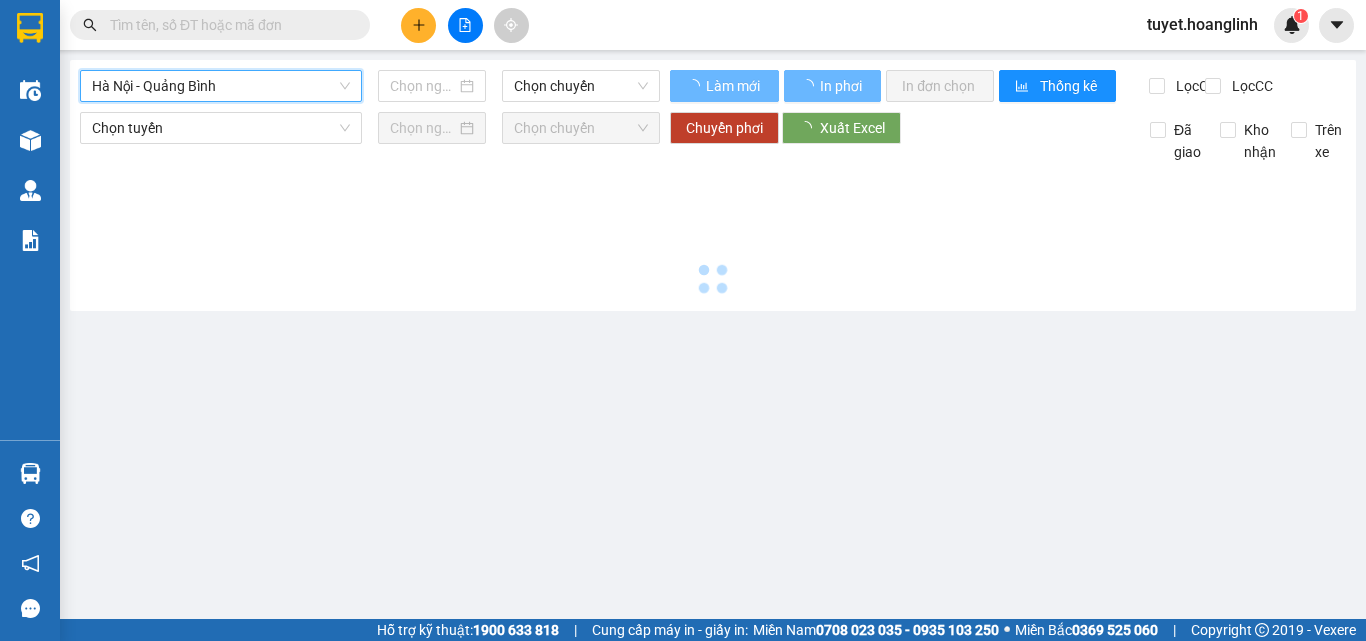 type on "02/08/2025" 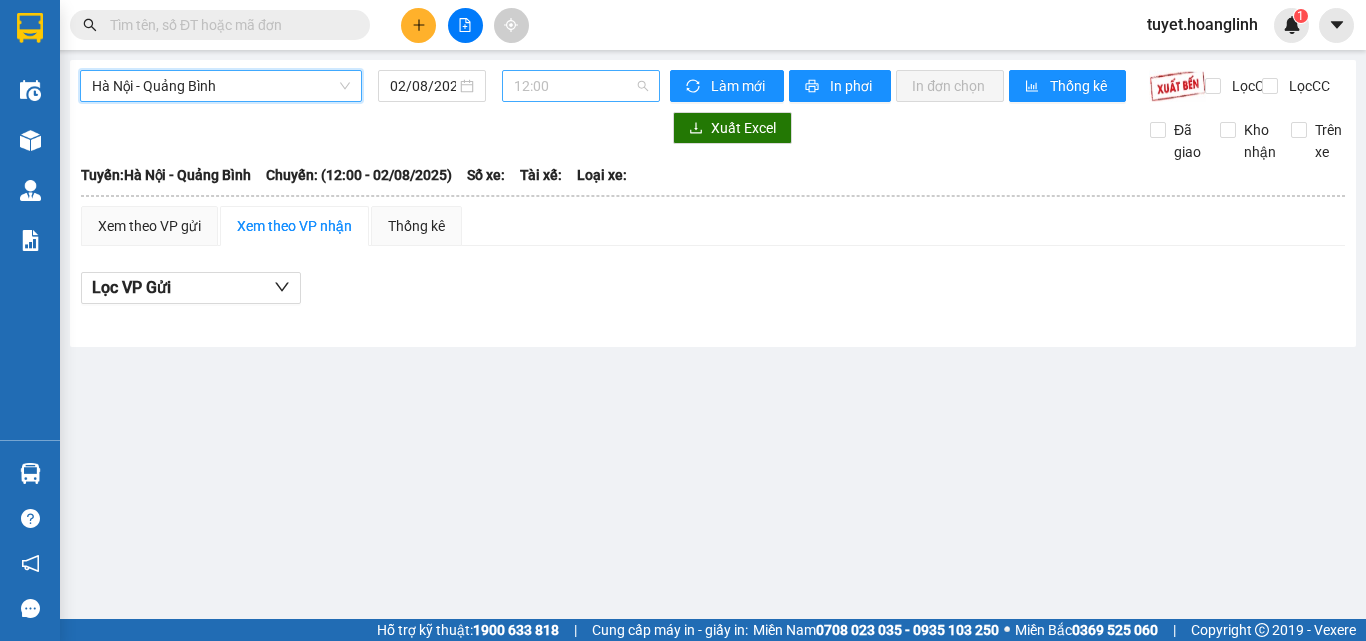 click on "12:00" at bounding box center (581, 86) 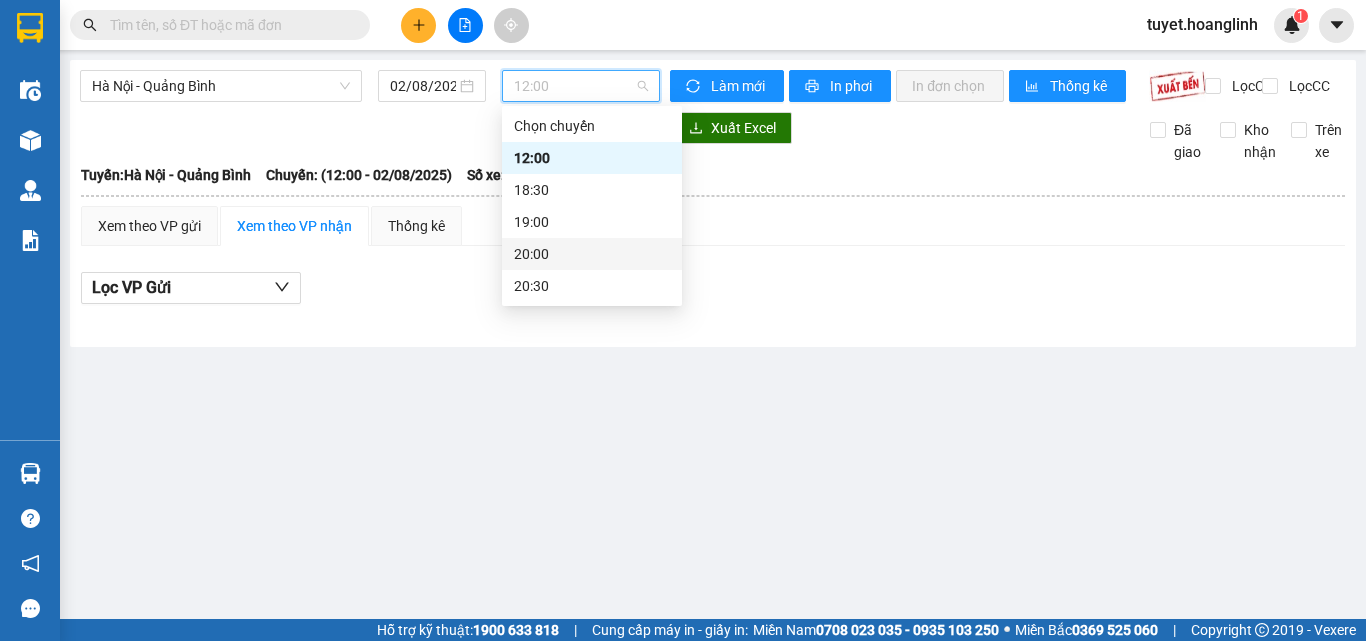 click on "20:00" at bounding box center (592, 254) 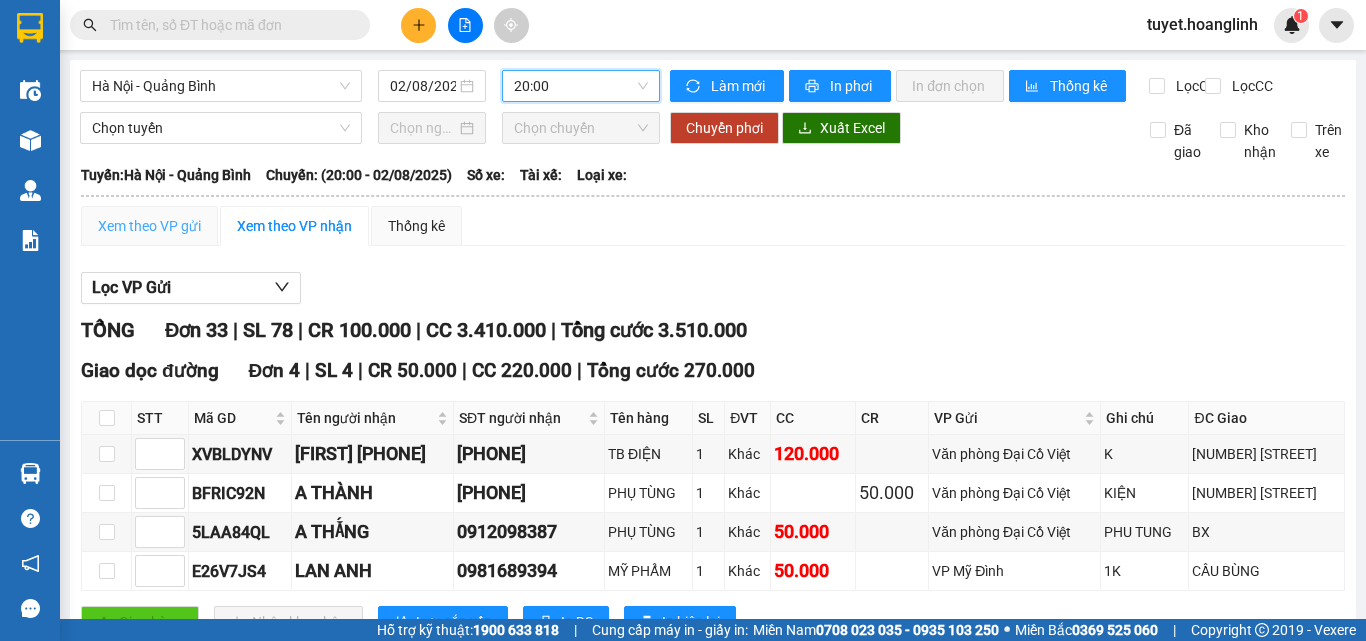 click on "Xem theo VP gửi" at bounding box center [149, 226] 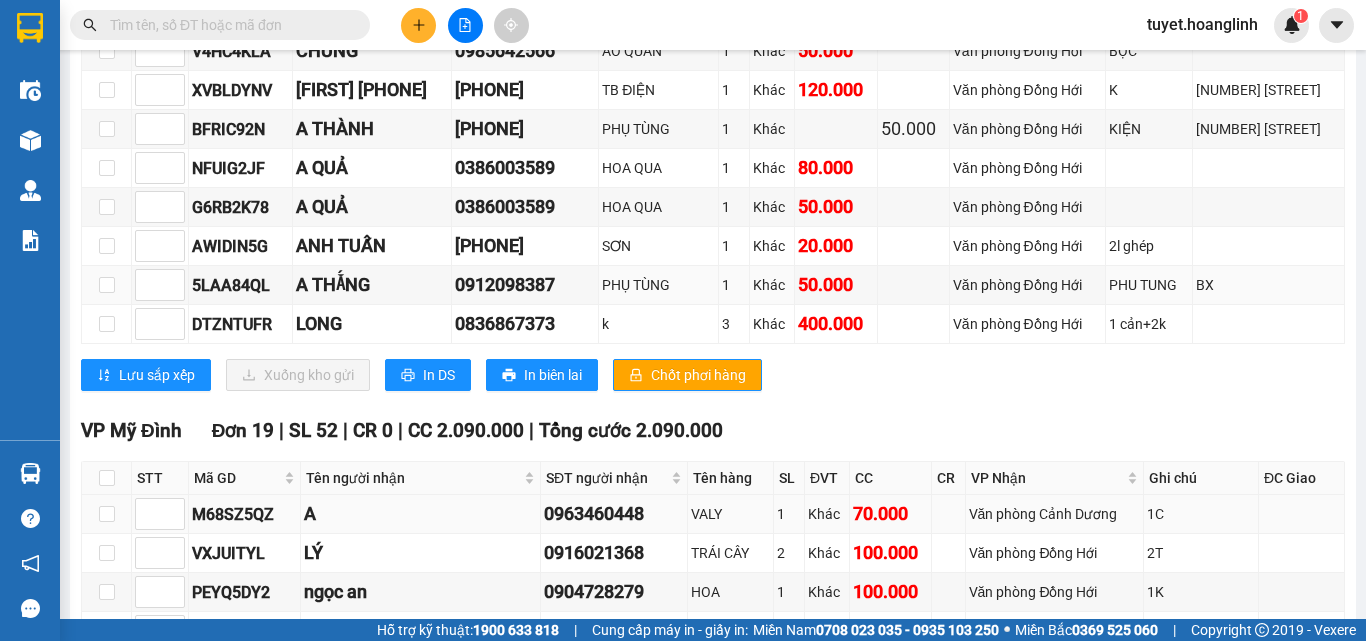 scroll, scrollTop: 700, scrollLeft: 0, axis: vertical 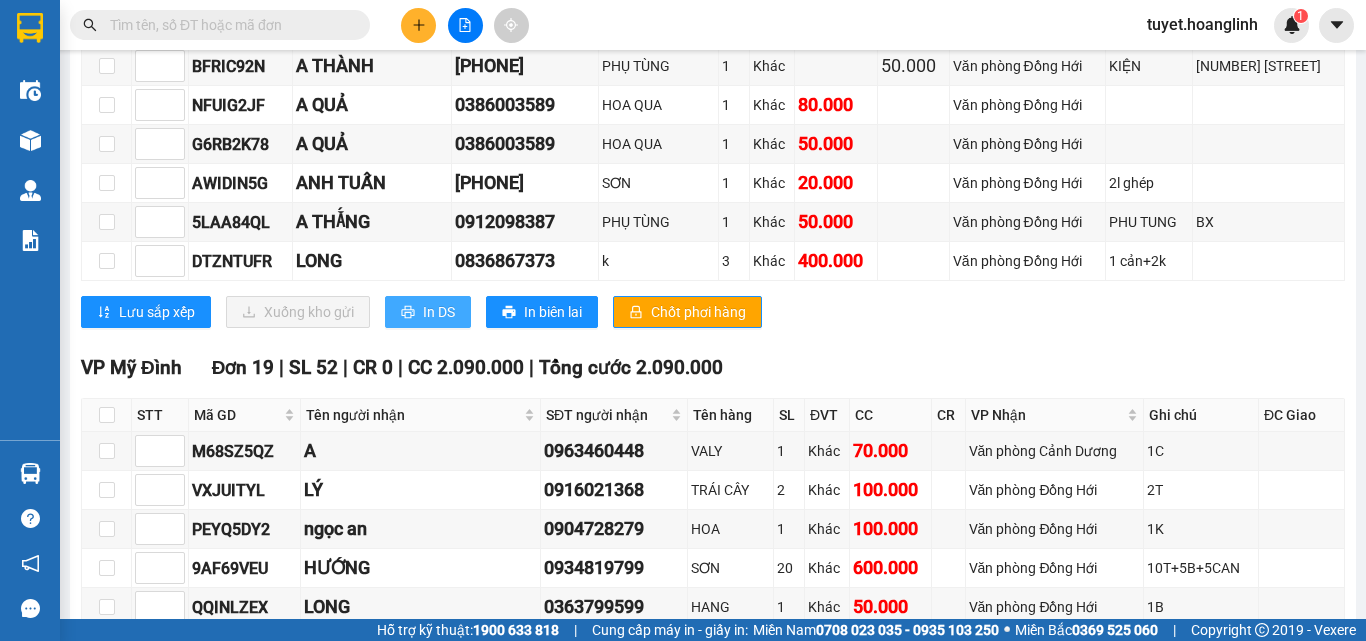 click on "In DS" at bounding box center (439, 312) 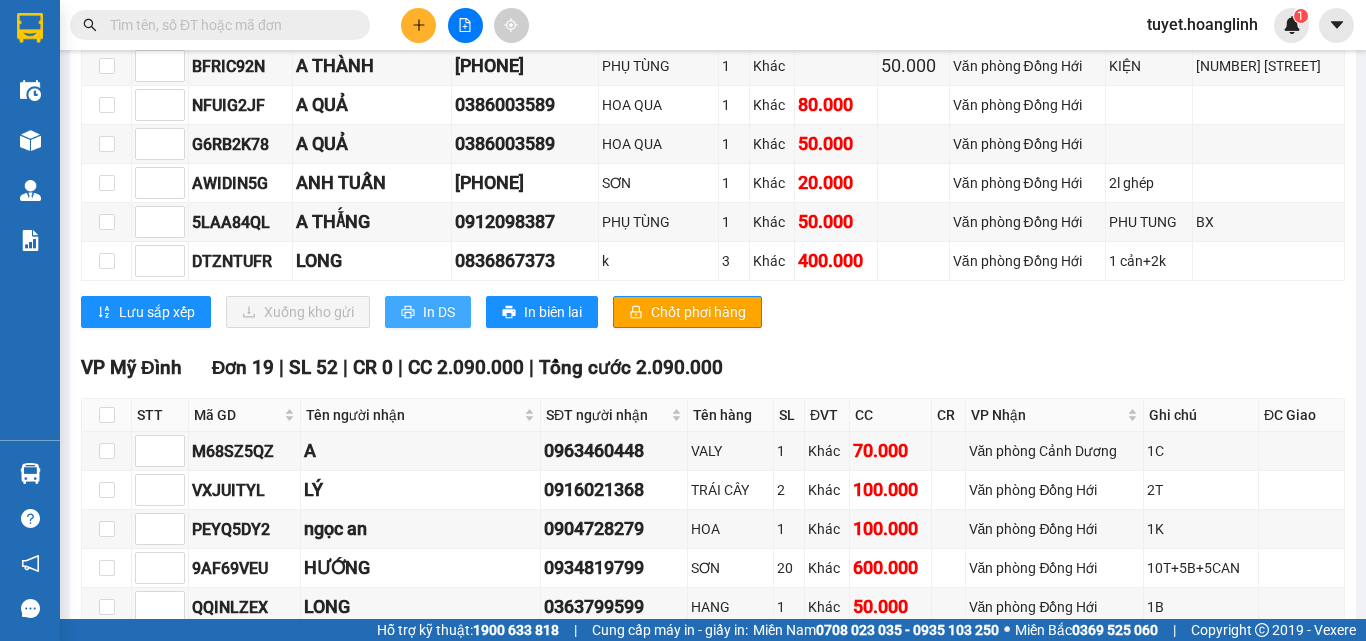 scroll, scrollTop: 0, scrollLeft: 0, axis: both 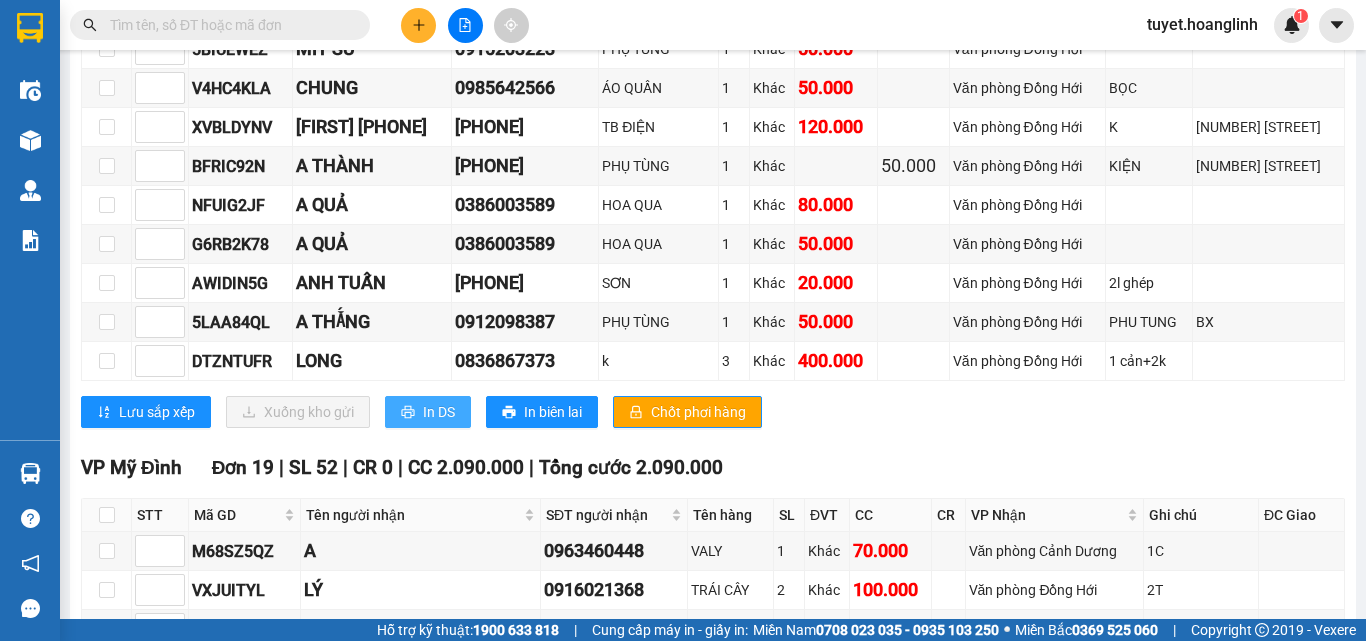 click on "In DS" at bounding box center [428, 412] 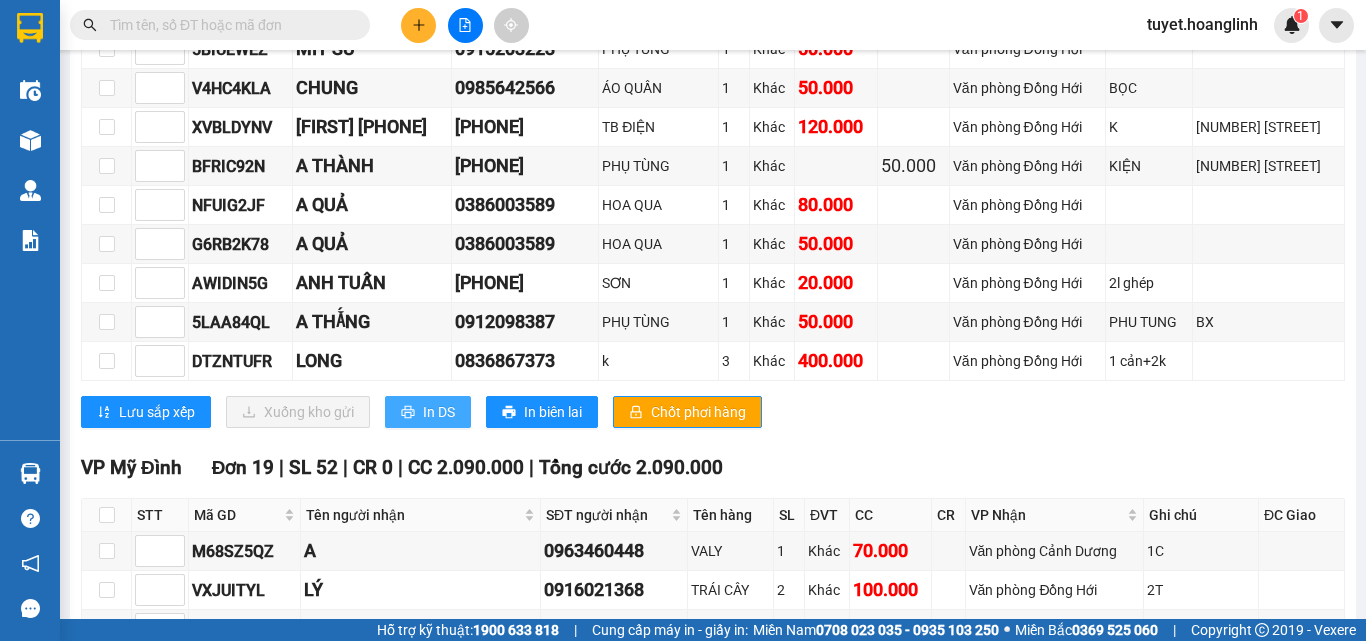 scroll, scrollTop: 0, scrollLeft: 0, axis: both 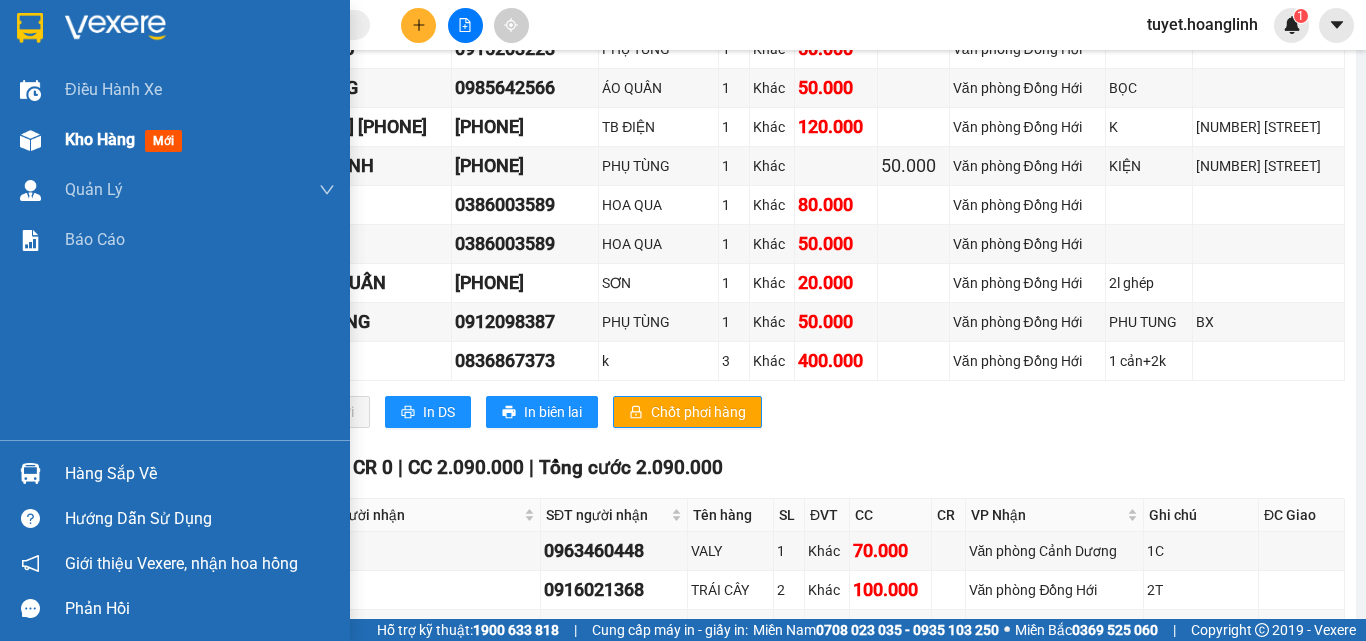 click on "Kho hàng mới" at bounding box center [175, 140] 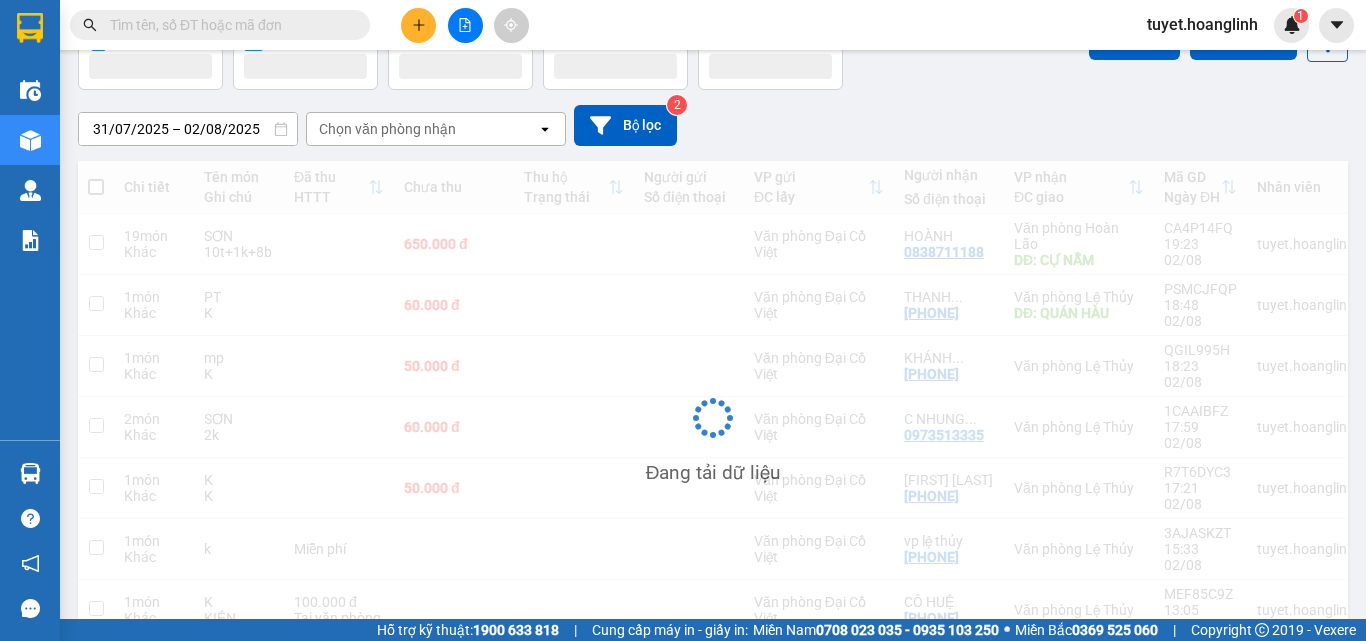 scroll, scrollTop: 121, scrollLeft: 0, axis: vertical 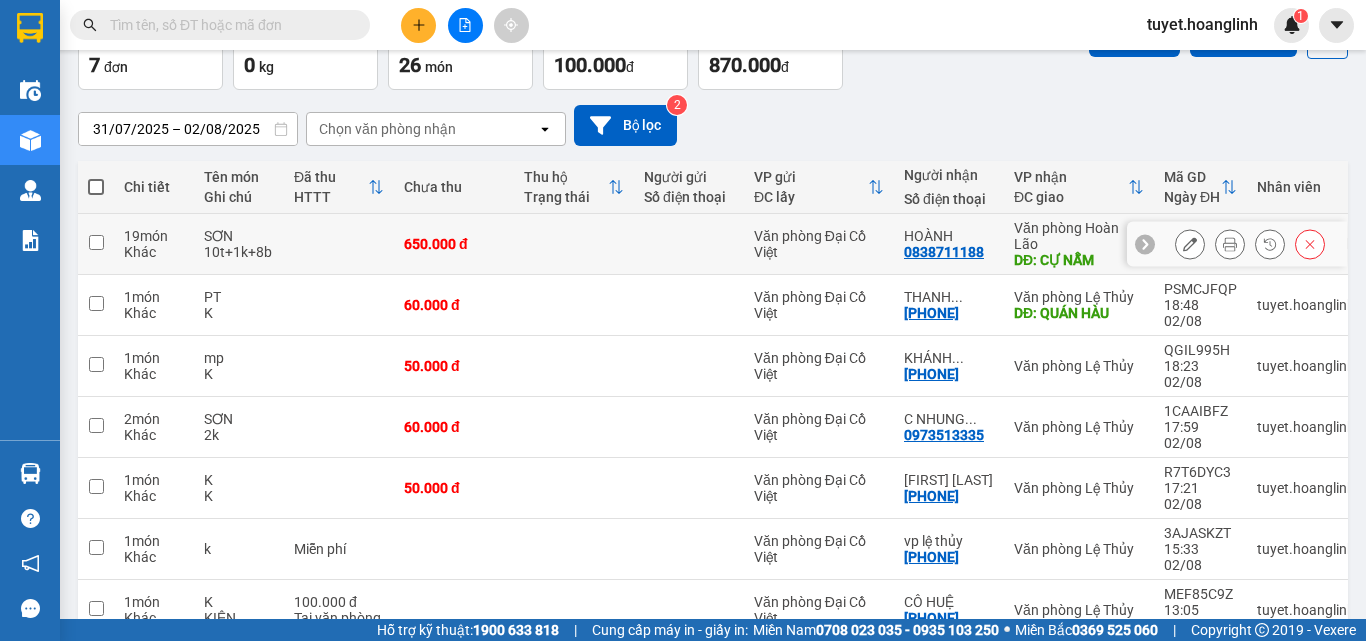 click at bounding box center (96, 242) 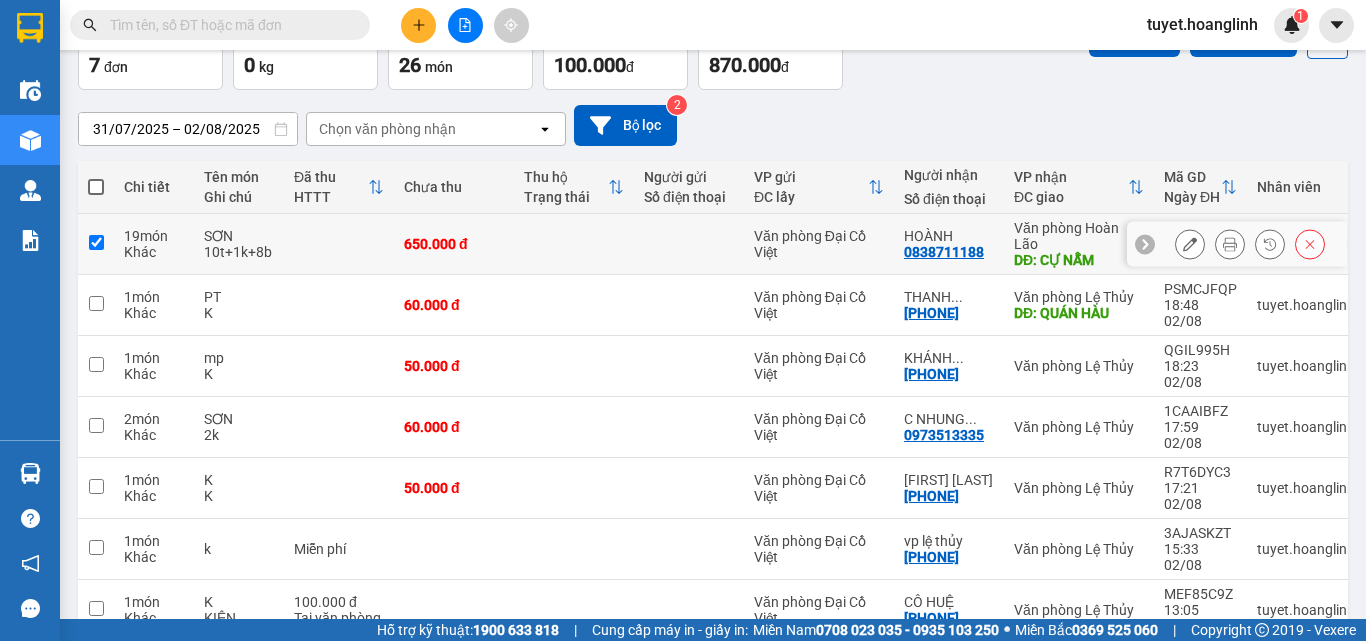 checkbox on "true" 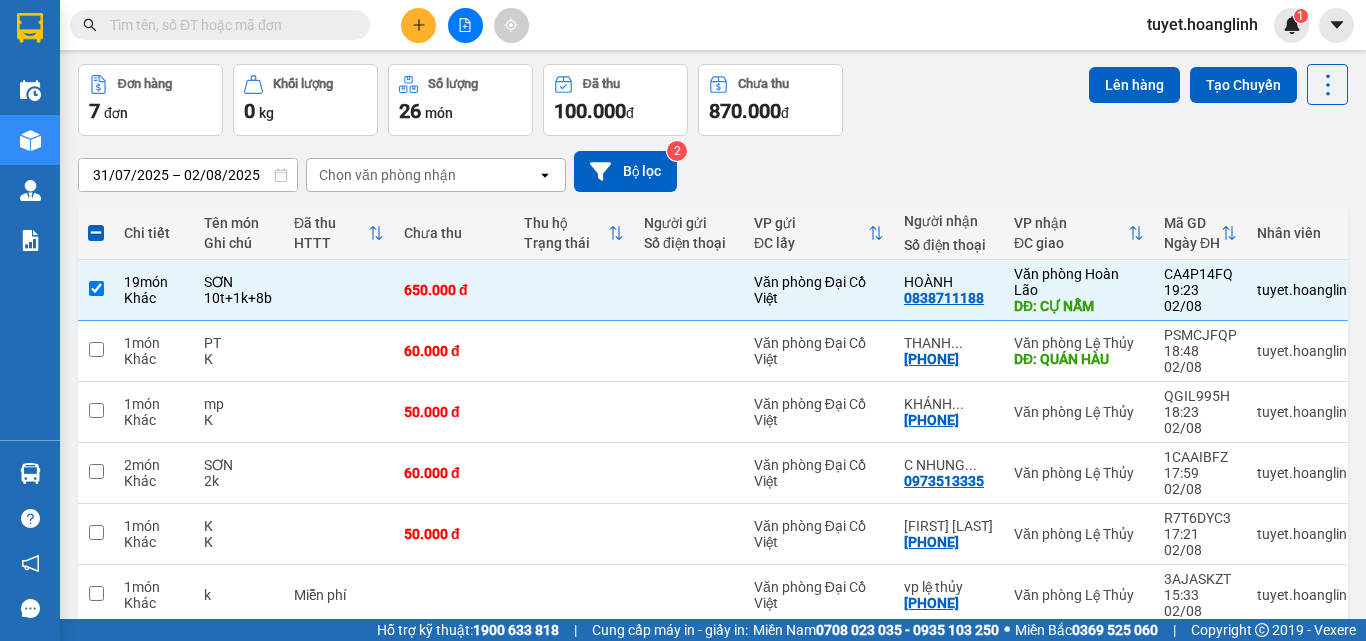 scroll, scrollTop: 0, scrollLeft: 0, axis: both 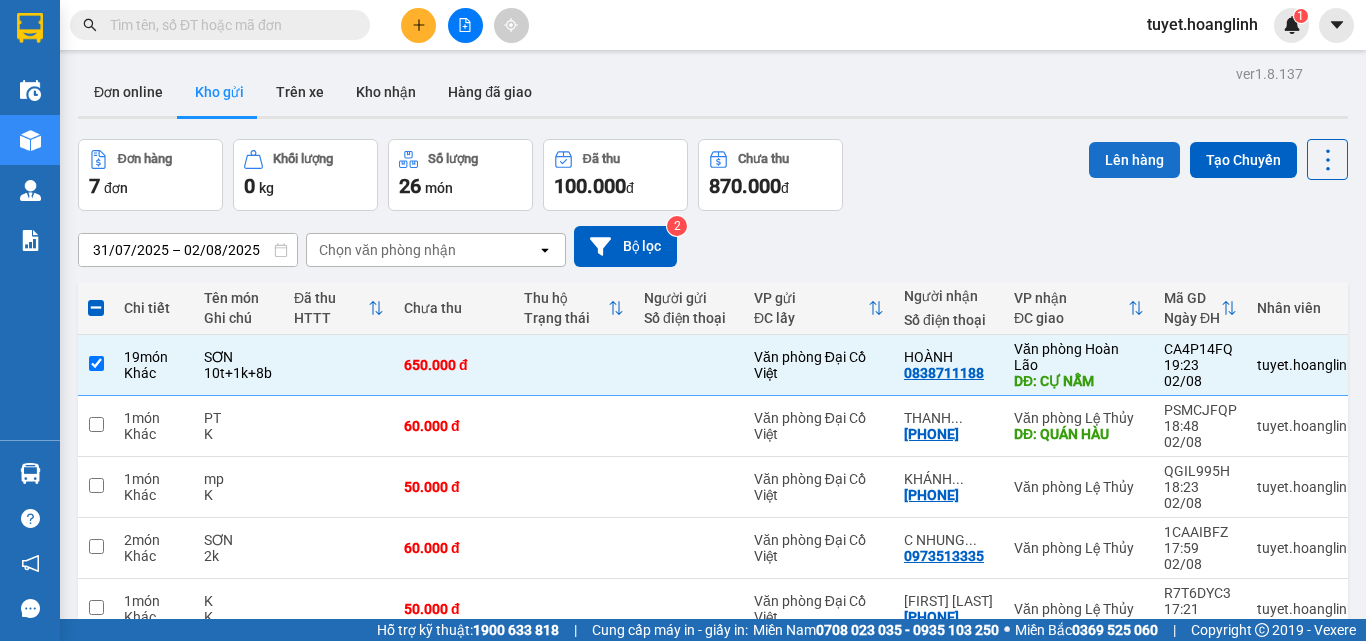 click on "Lên hàng" at bounding box center [1134, 160] 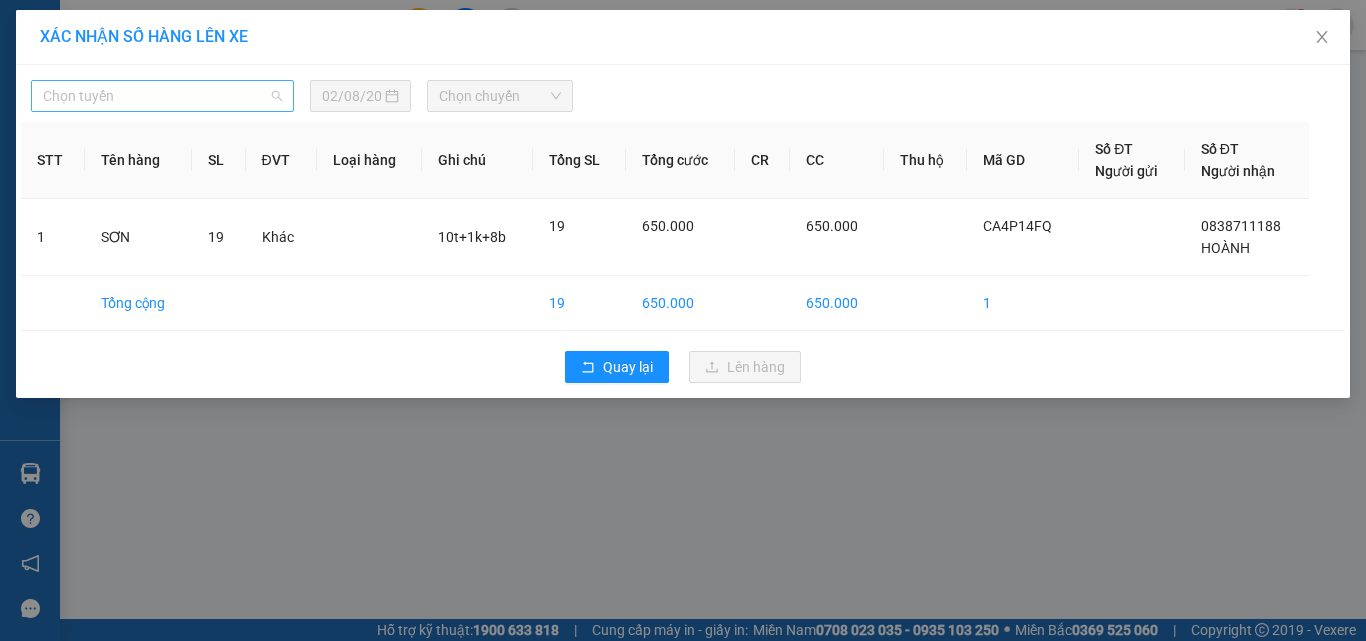 click on "Chọn tuyến" at bounding box center [162, 96] 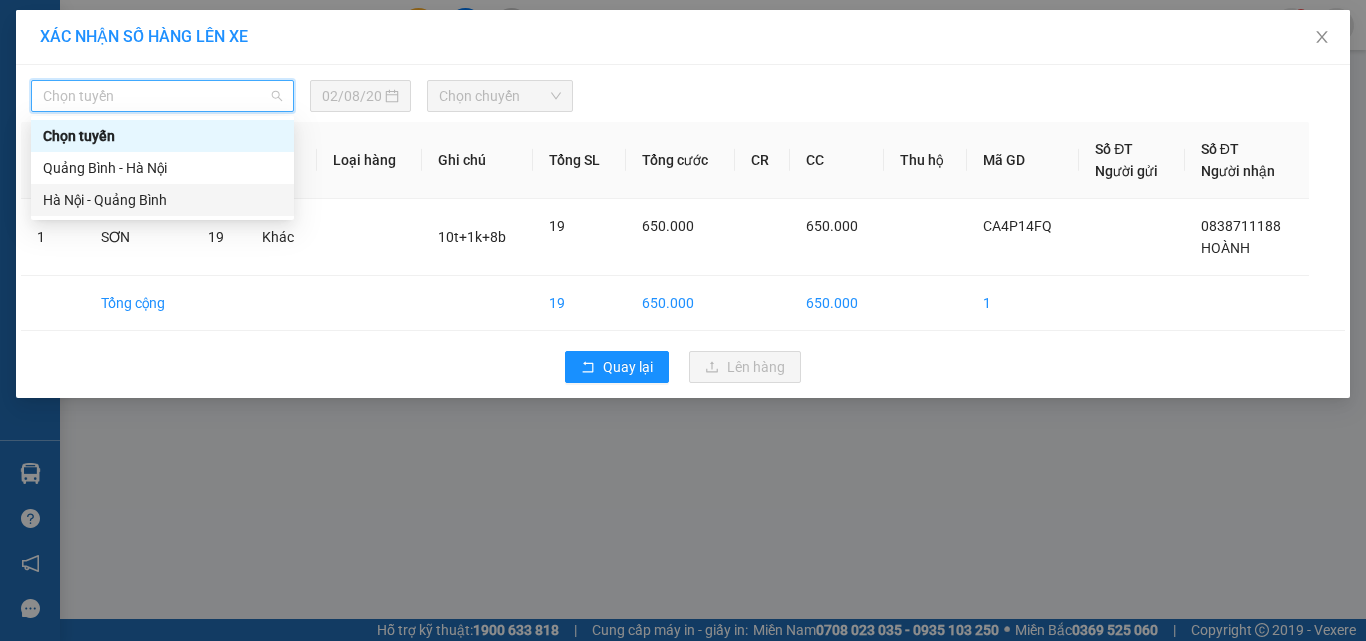 click on "Hà Nội - Quảng Bình" at bounding box center [162, 200] 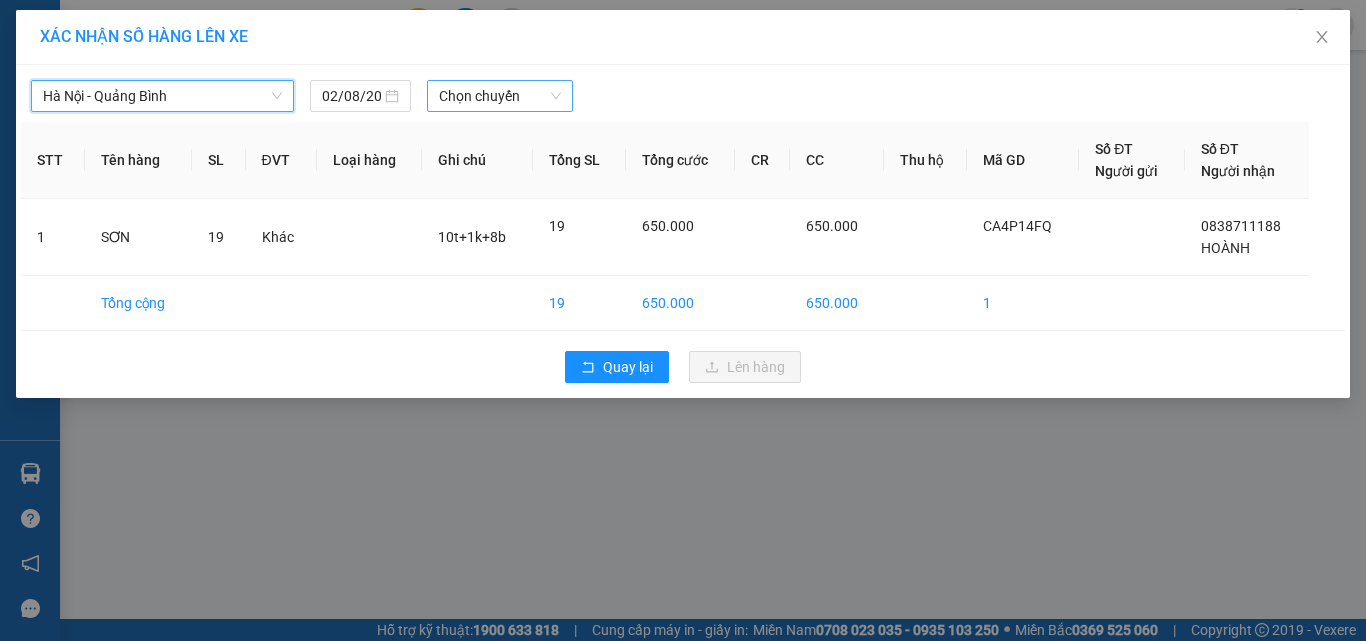 click on "Chọn chuyến" at bounding box center [500, 96] 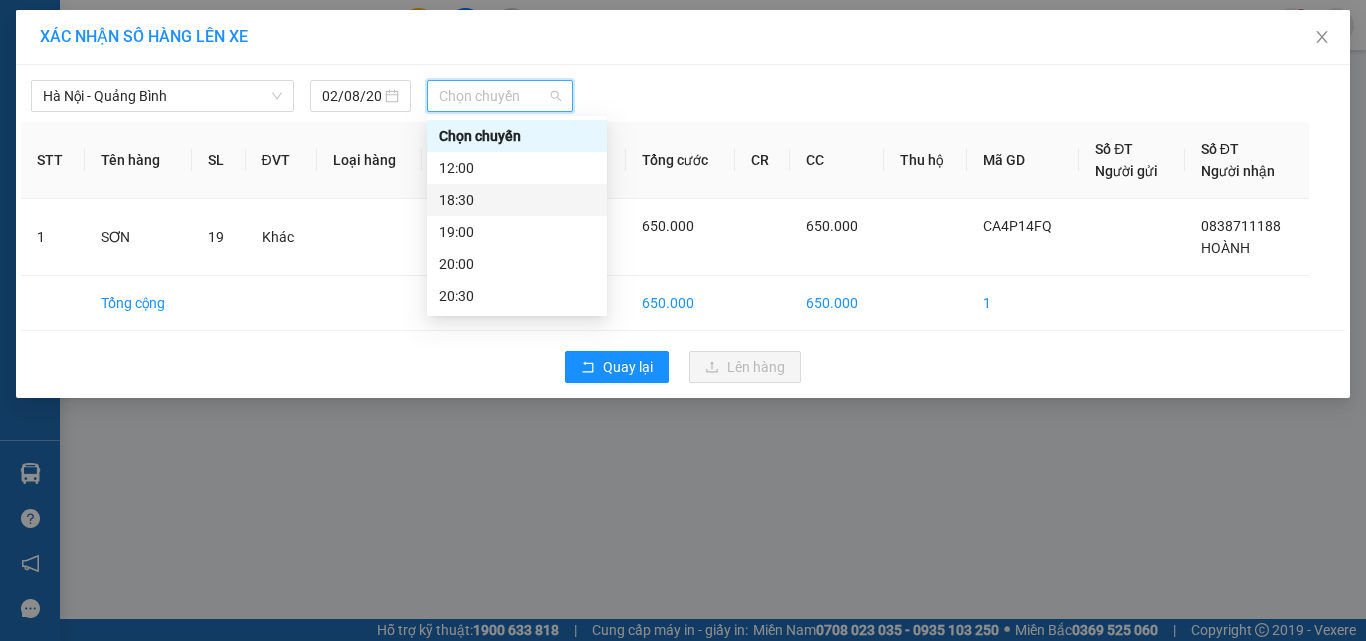 click on "18:30" at bounding box center [517, 200] 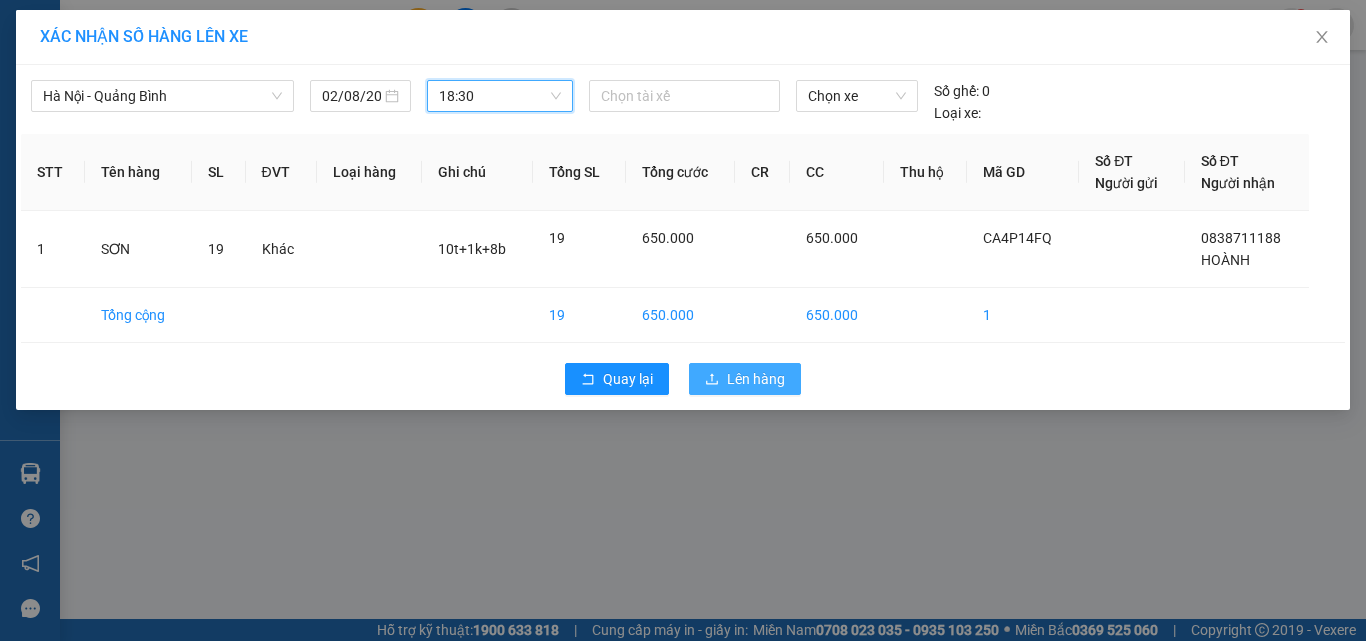 click on "Lên hàng" at bounding box center [756, 379] 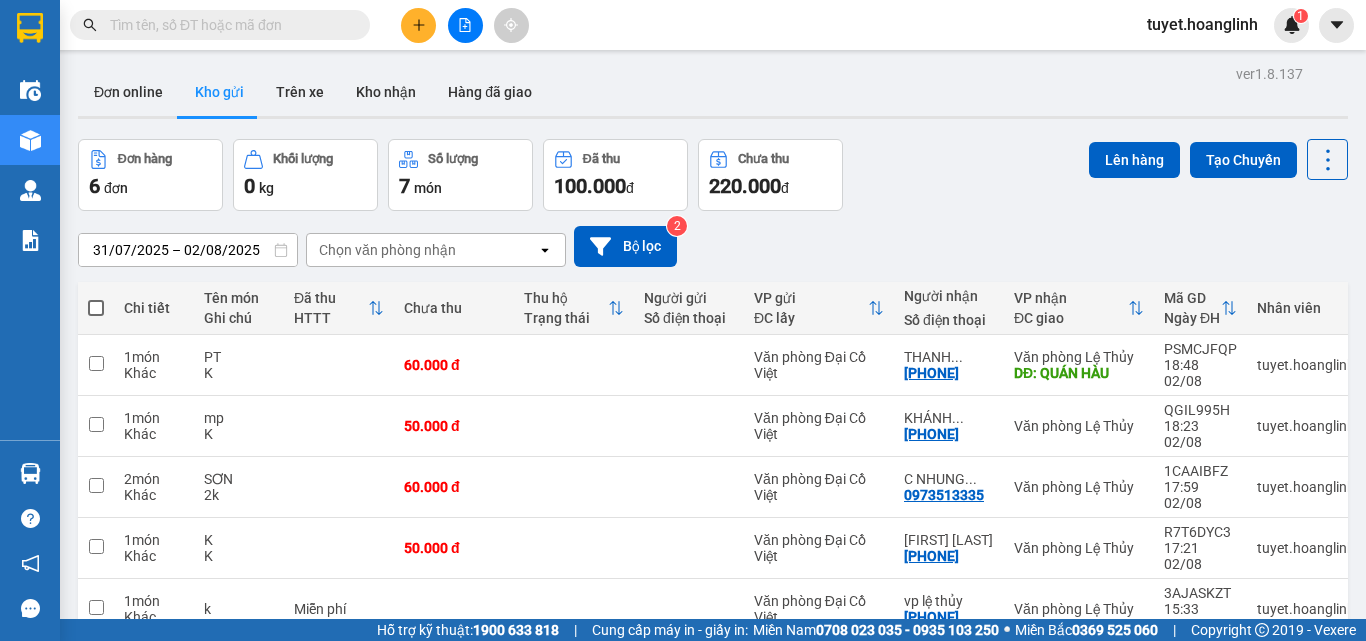 click at bounding box center [96, 308] 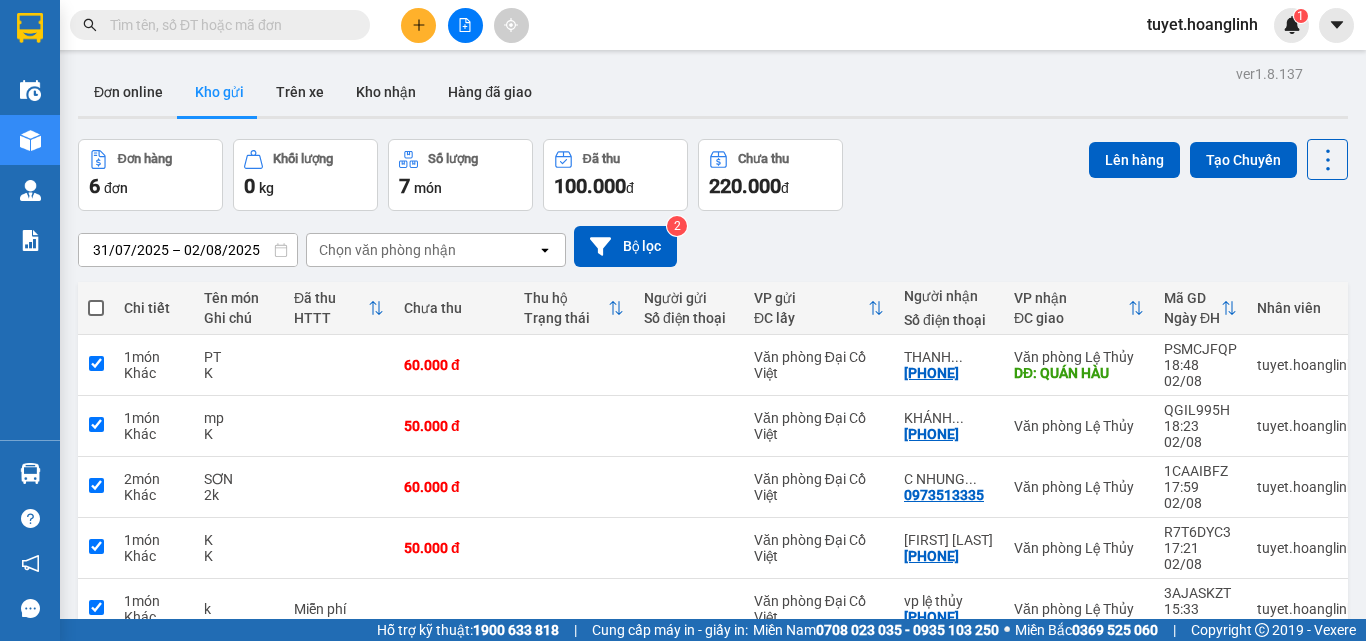checkbox on "true" 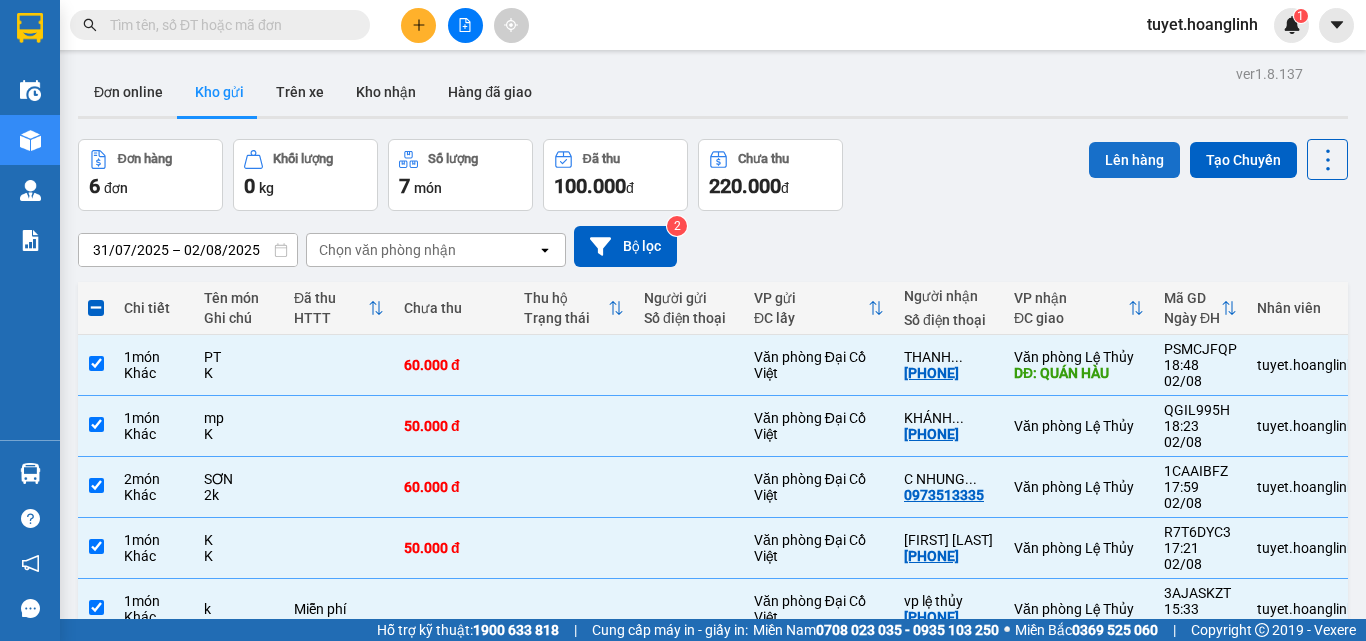 click on "Lên hàng" at bounding box center [1134, 160] 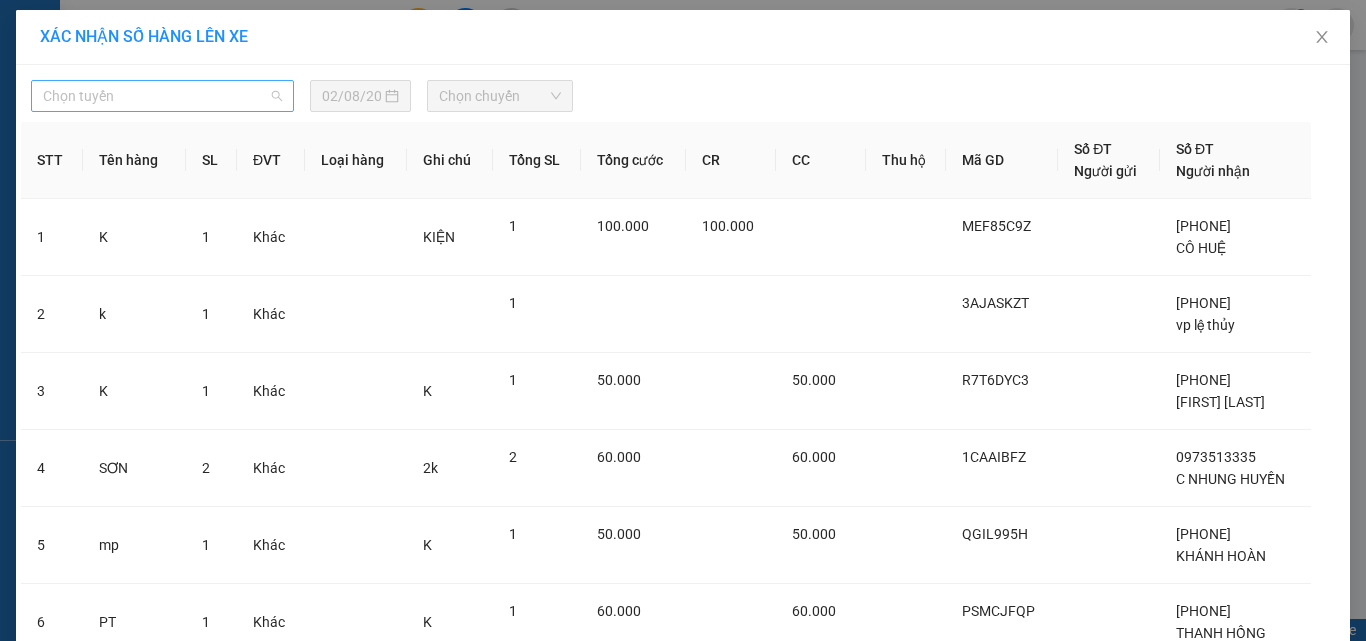 click on "Chọn tuyến" at bounding box center (162, 96) 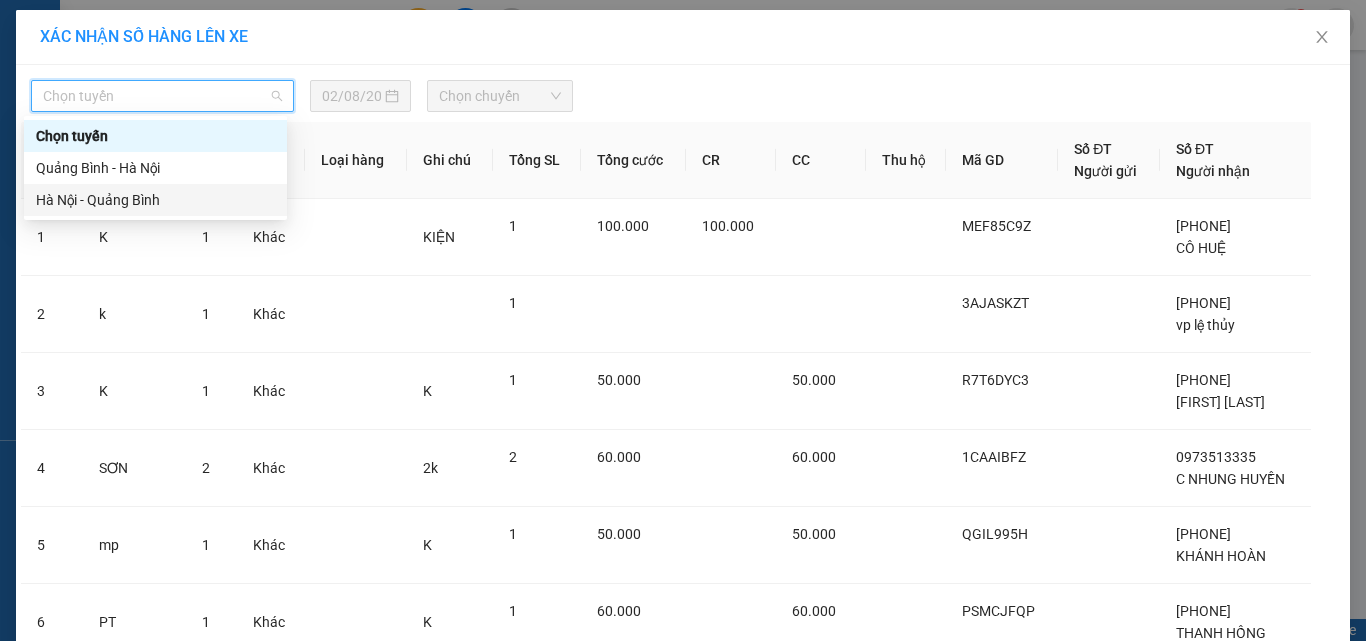 click on "Hà Nội - Quảng Bình" at bounding box center [155, 200] 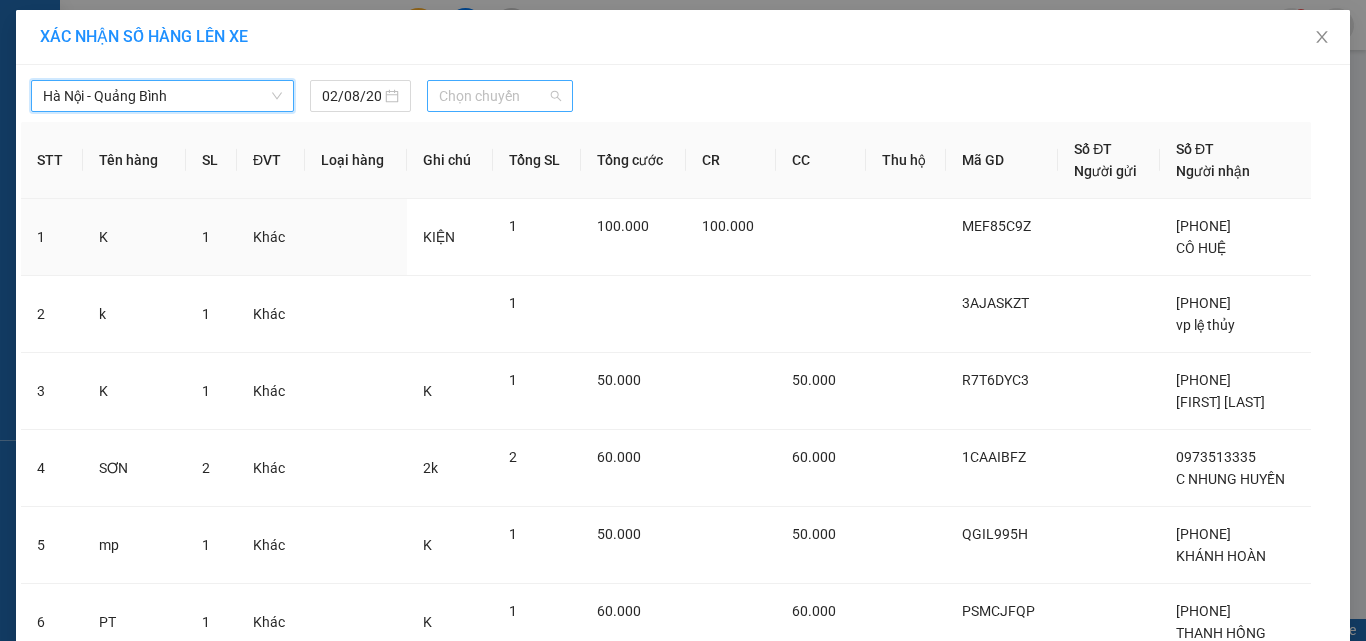 click on "Chọn chuyến" at bounding box center (500, 96) 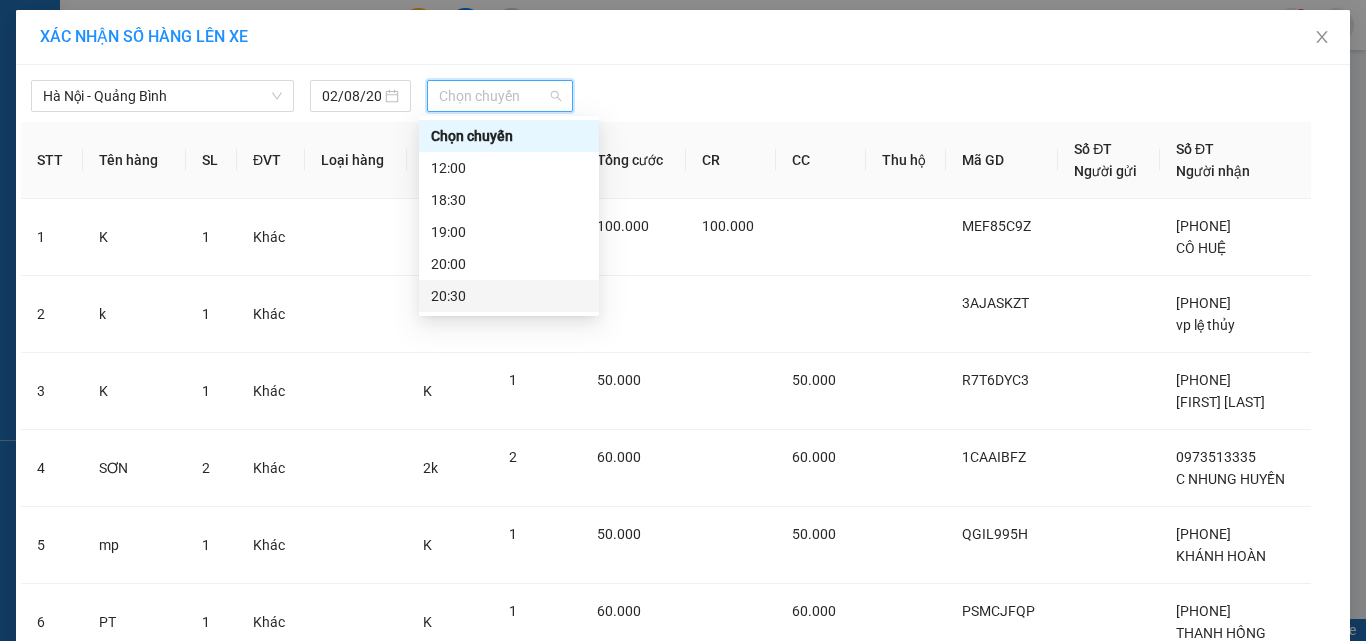 drag, startPoint x: 463, startPoint y: 273, endPoint x: 466, endPoint y: 305, distance: 32.140316 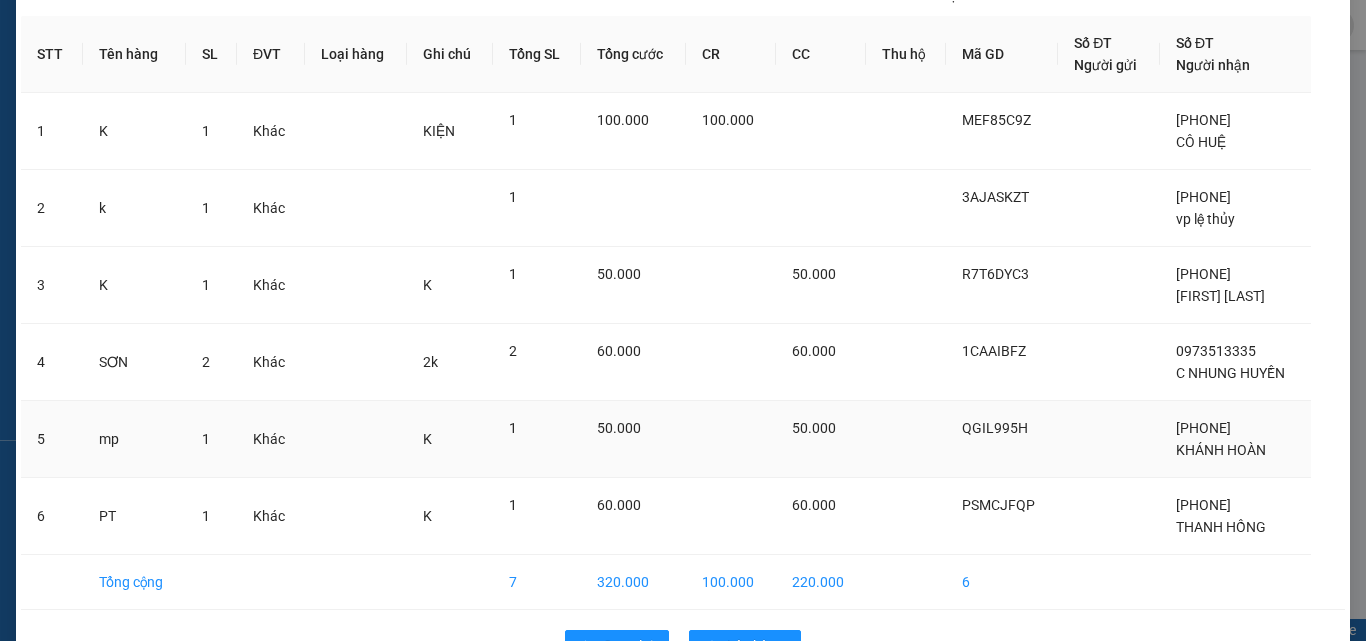 scroll, scrollTop: 178, scrollLeft: 0, axis: vertical 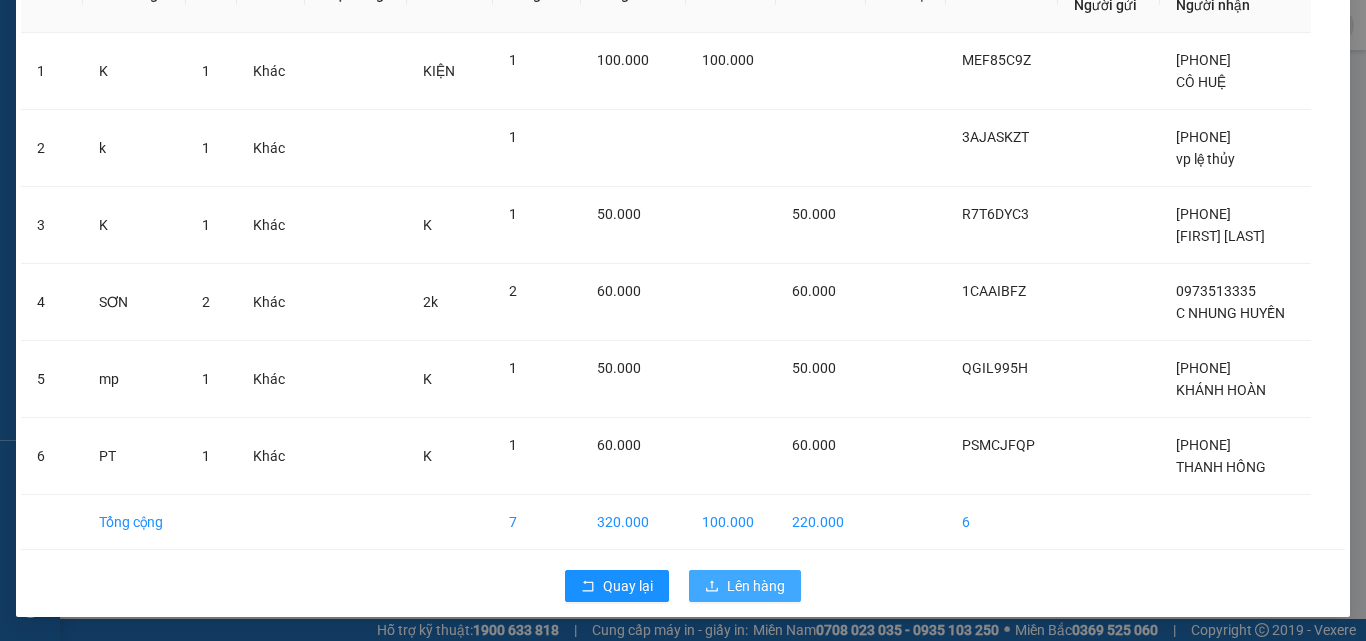 click on "Lên hàng" at bounding box center (756, 586) 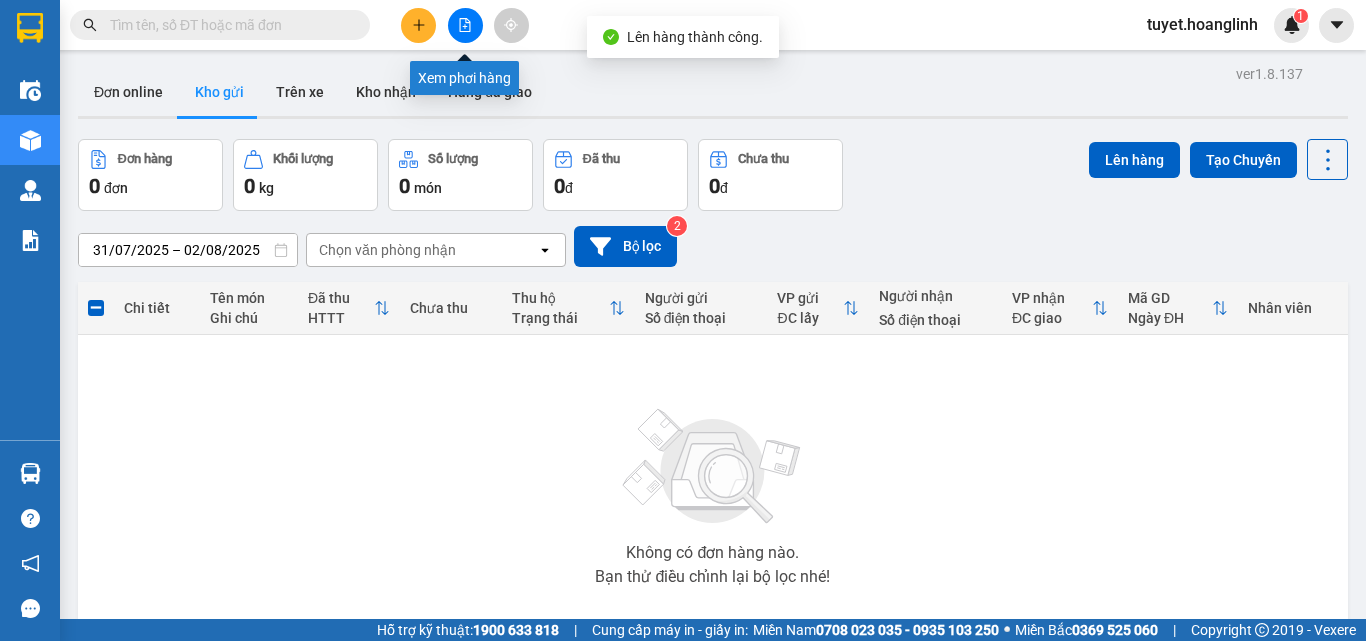 click at bounding box center (465, 25) 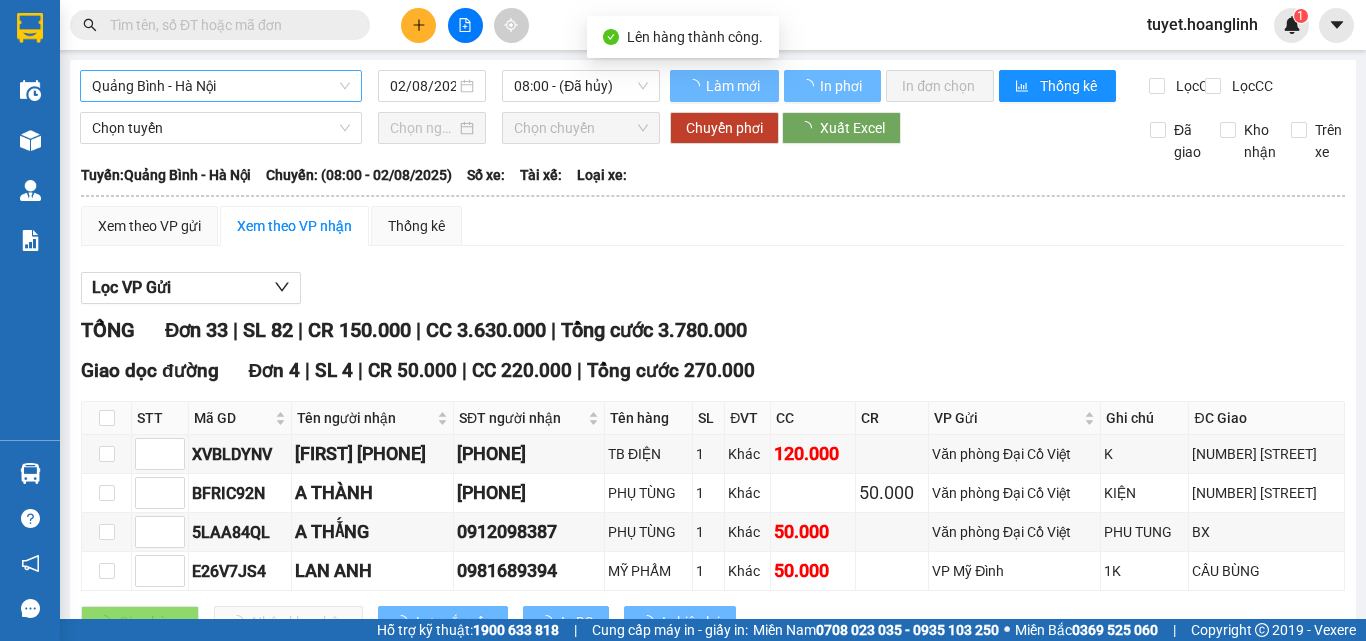 click on "Quảng Bình - Hà Nội" at bounding box center (221, 86) 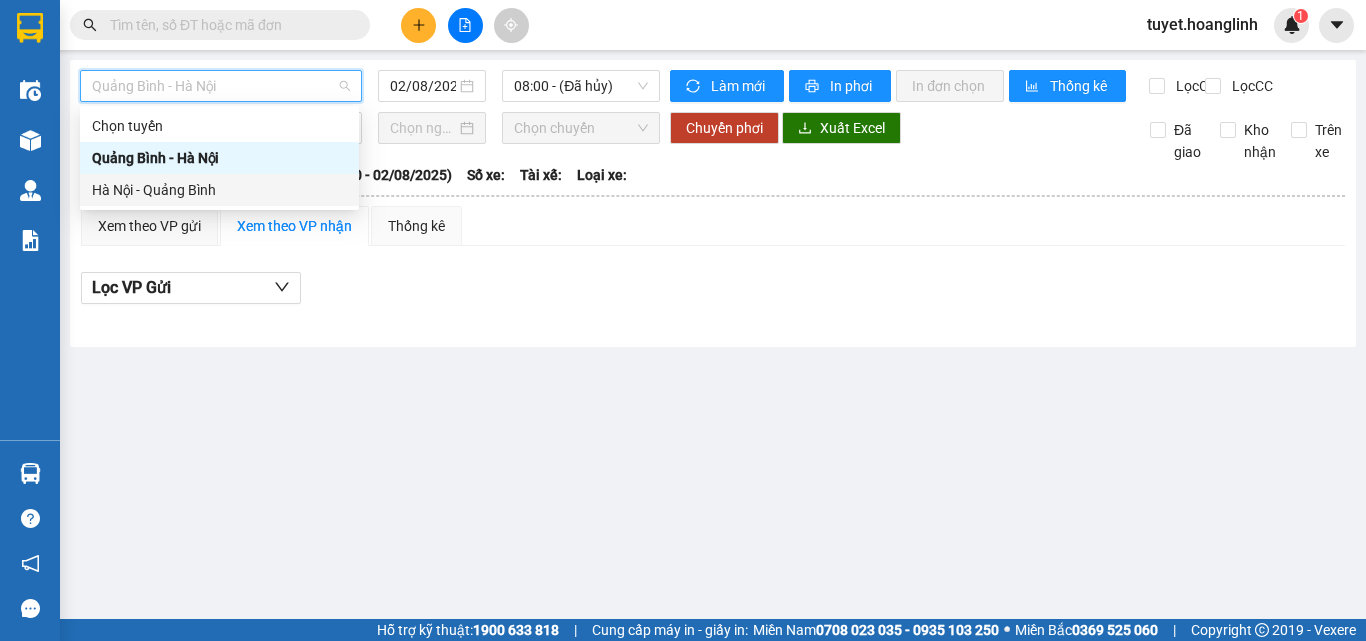 click on "Hà Nội - Quảng Bình" at bounding box center (219, 190) 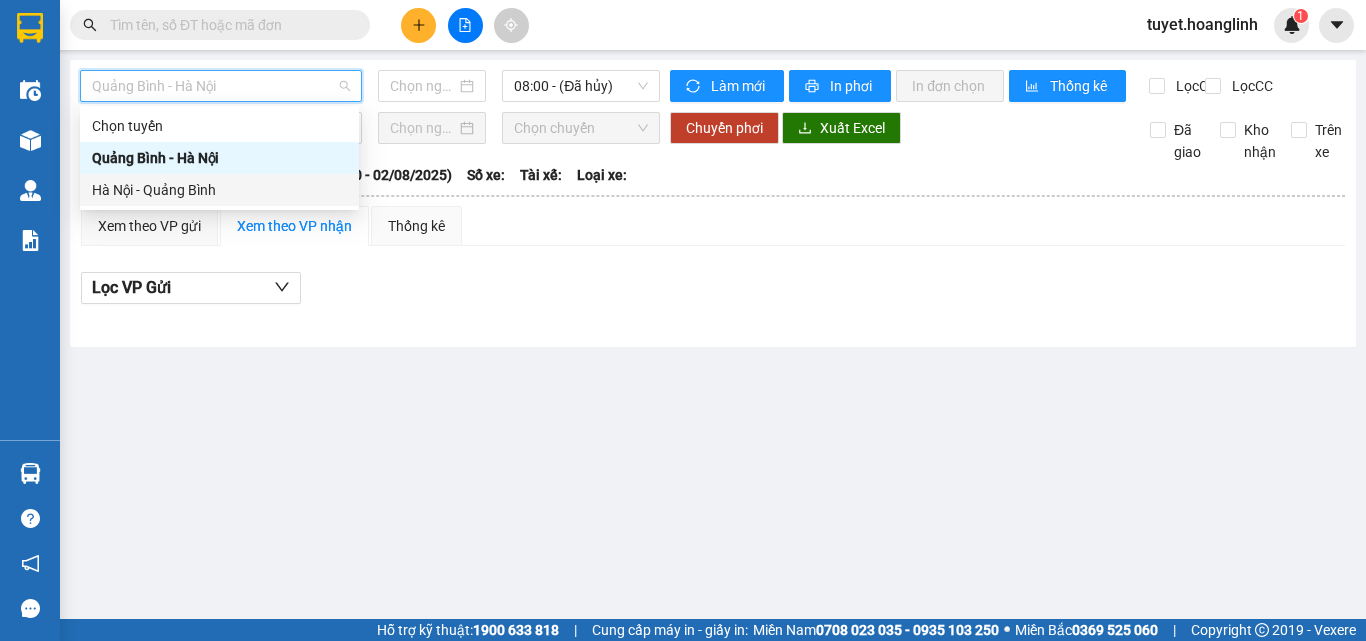 type on "02/08/2025" 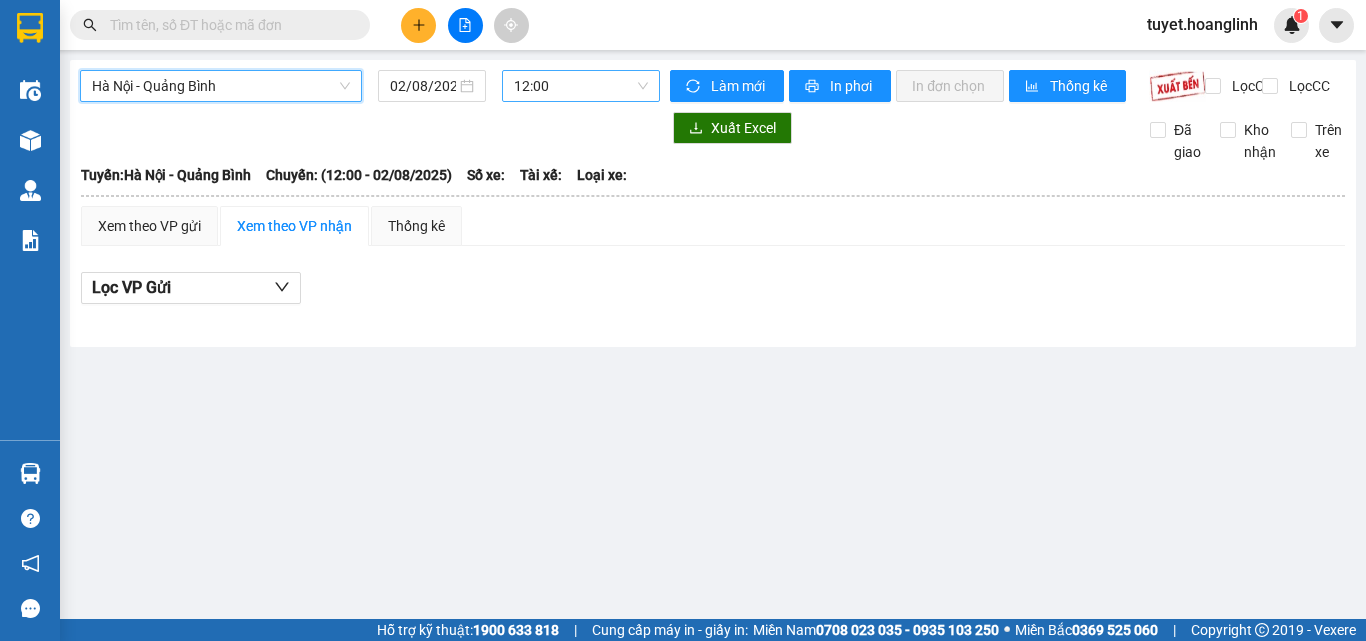 click on "12:00" at bounding box center [581, 86] 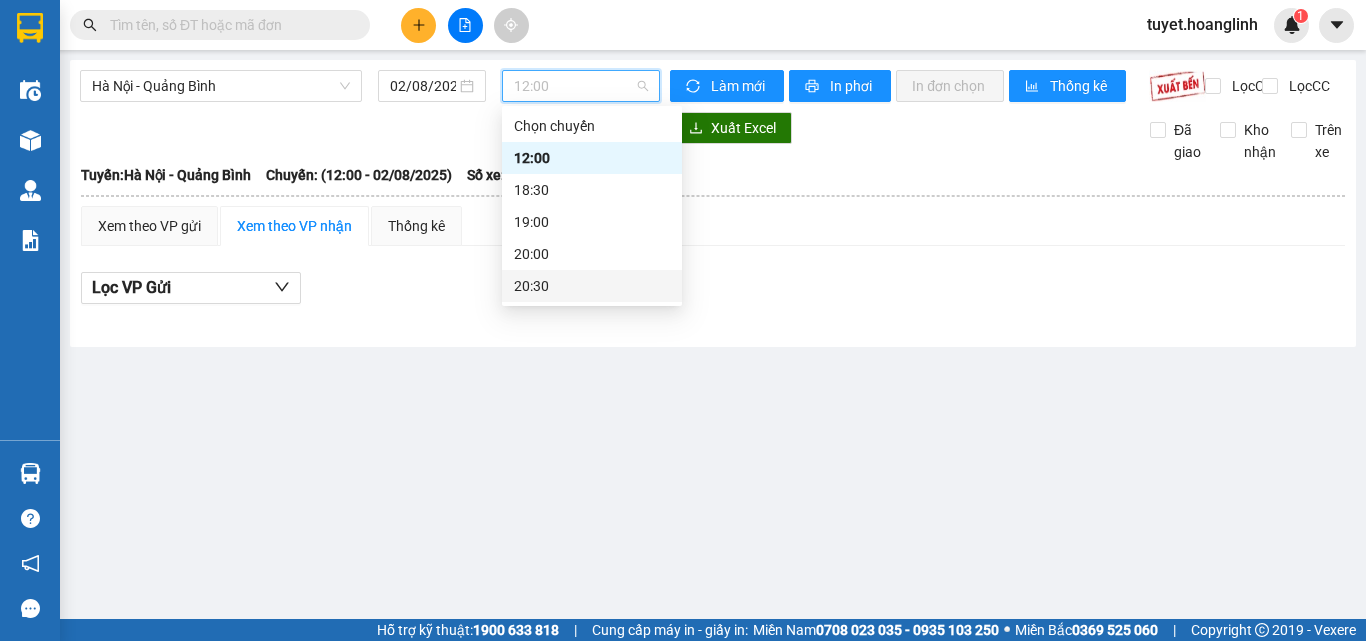 click on "20:30" at bounding box center (592, 286) 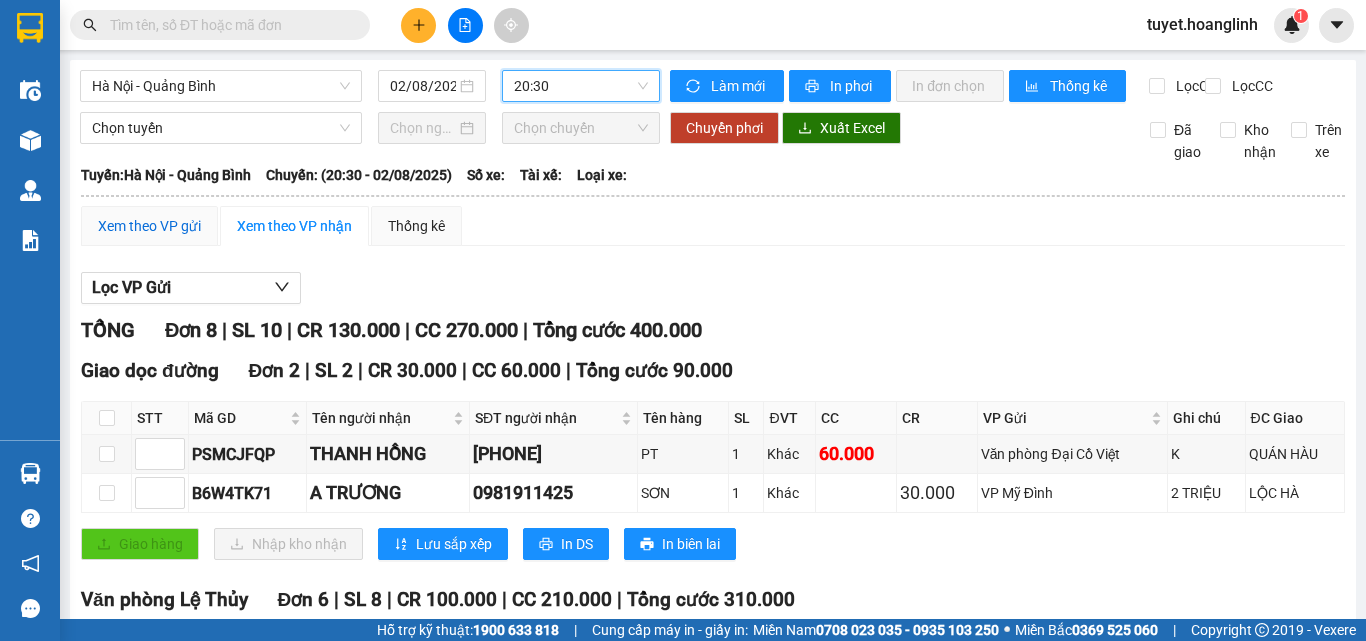 click on "Xem theo VP gửi" at bounding box center [149, 226] 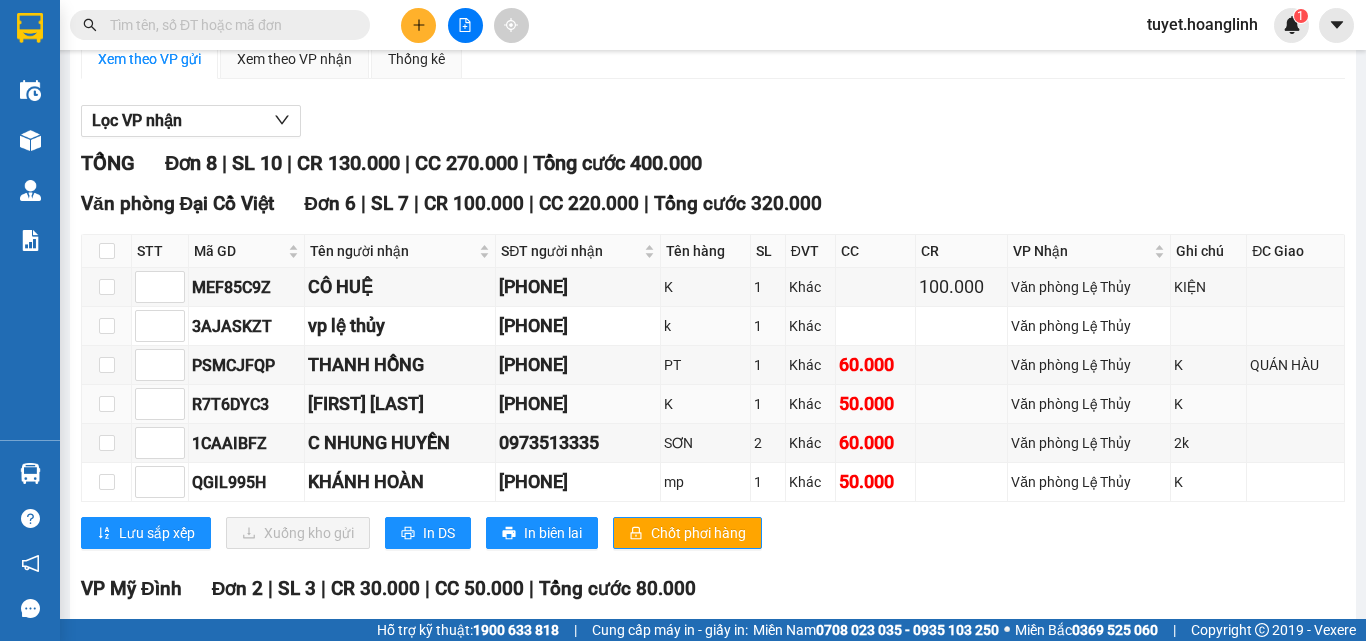 scroll, scrollTop: 200, scrollLeft: 0, axis: vertical 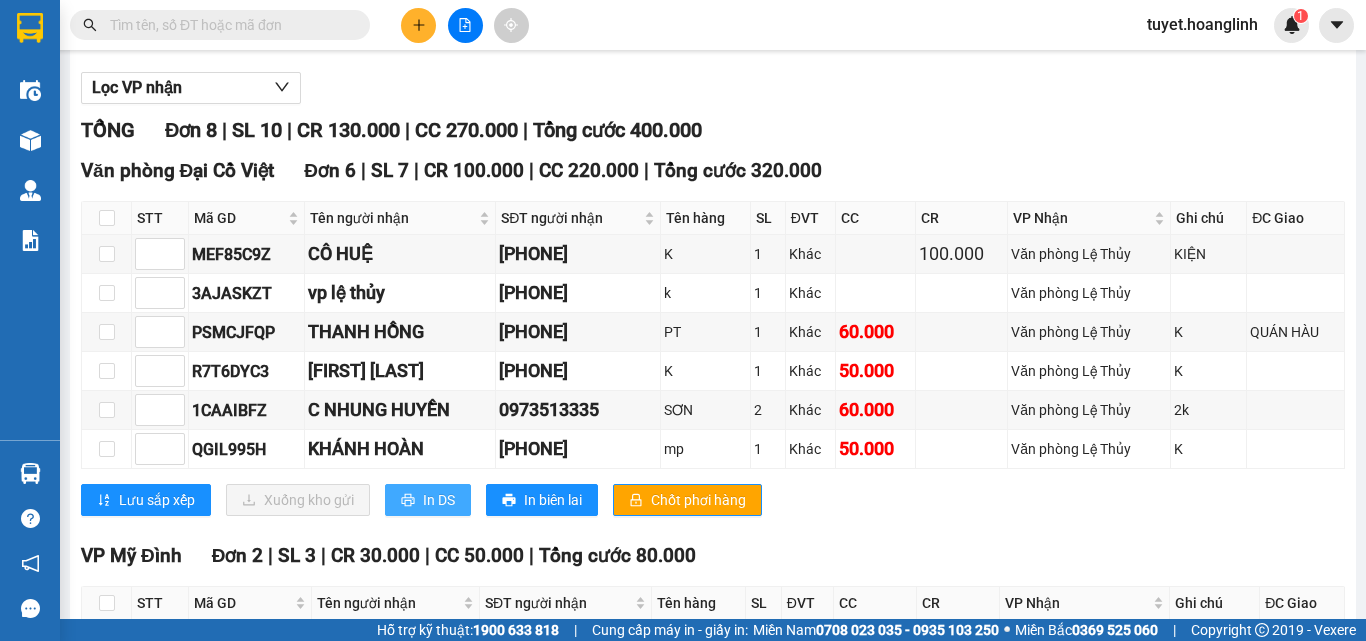 click on "In DS" at bounding box center (439, 500) 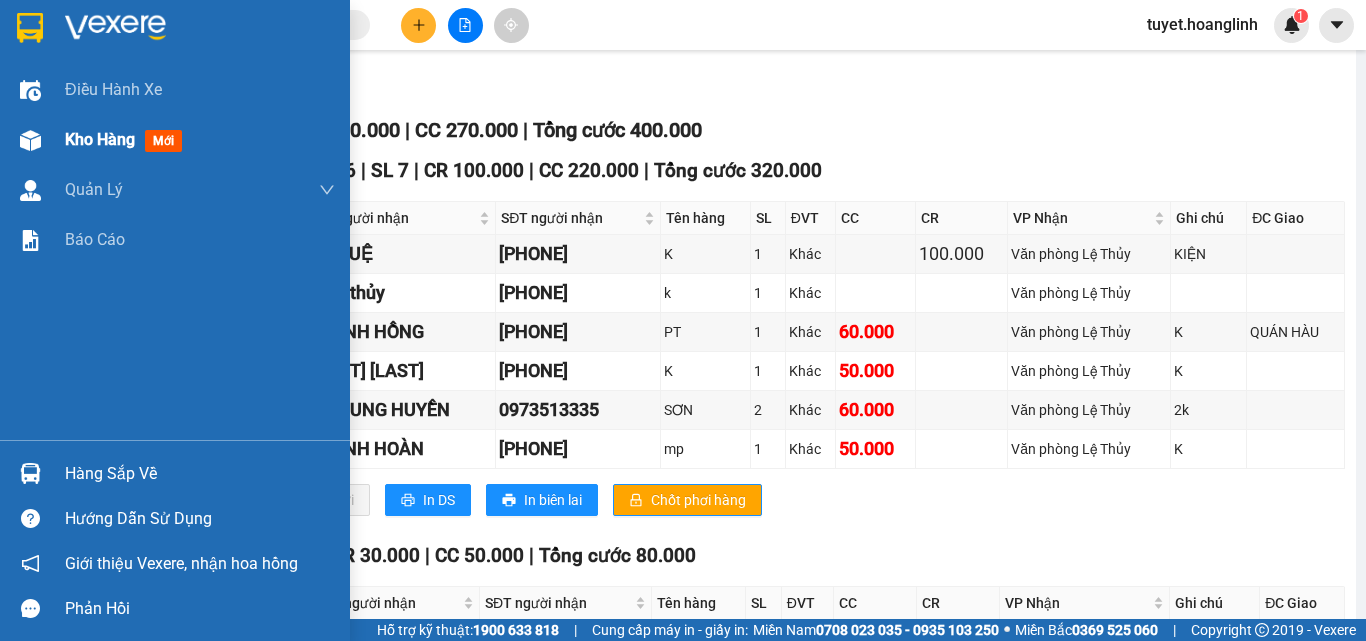 click at bounding box center (30, 140) 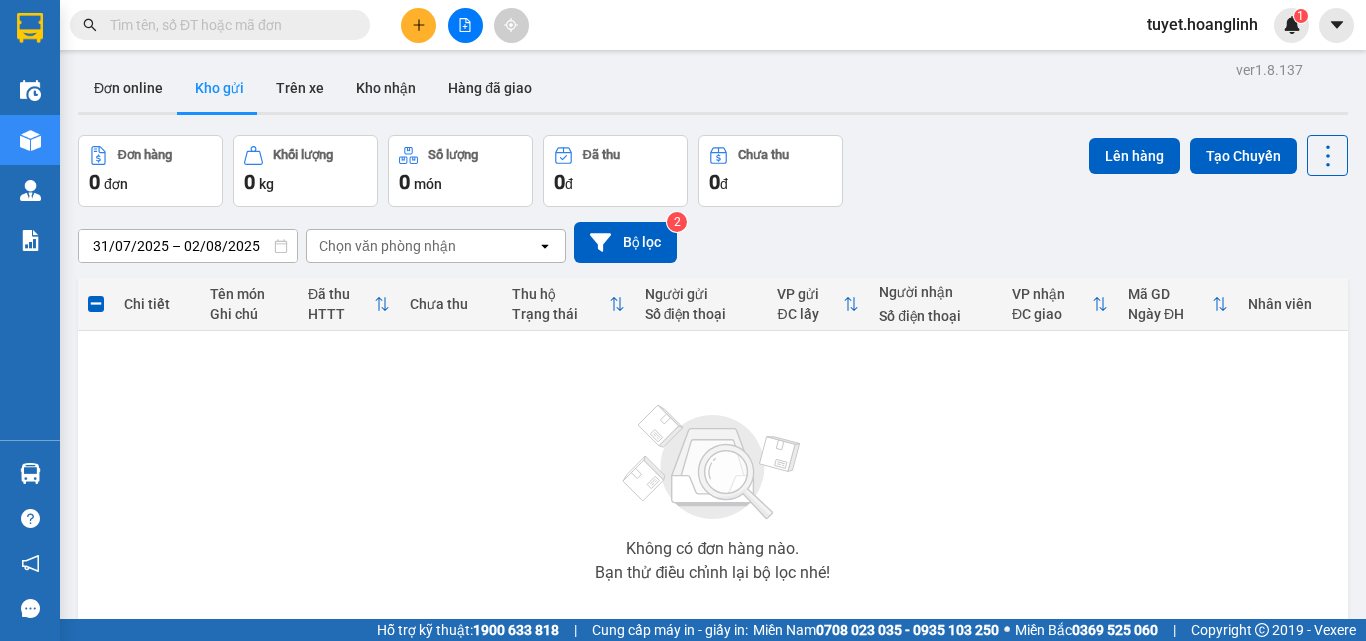 scroll, scrollTop: 0, scrollLeft: 0, axis: both 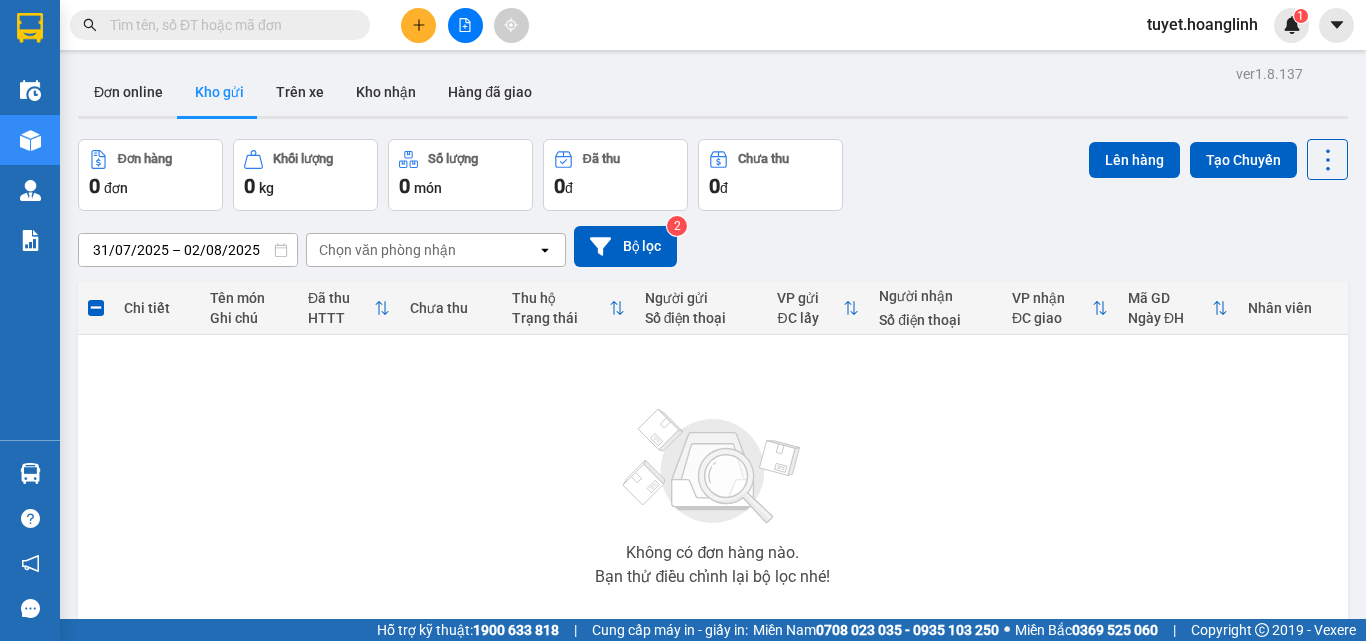 click at bounding box center (465, 25) 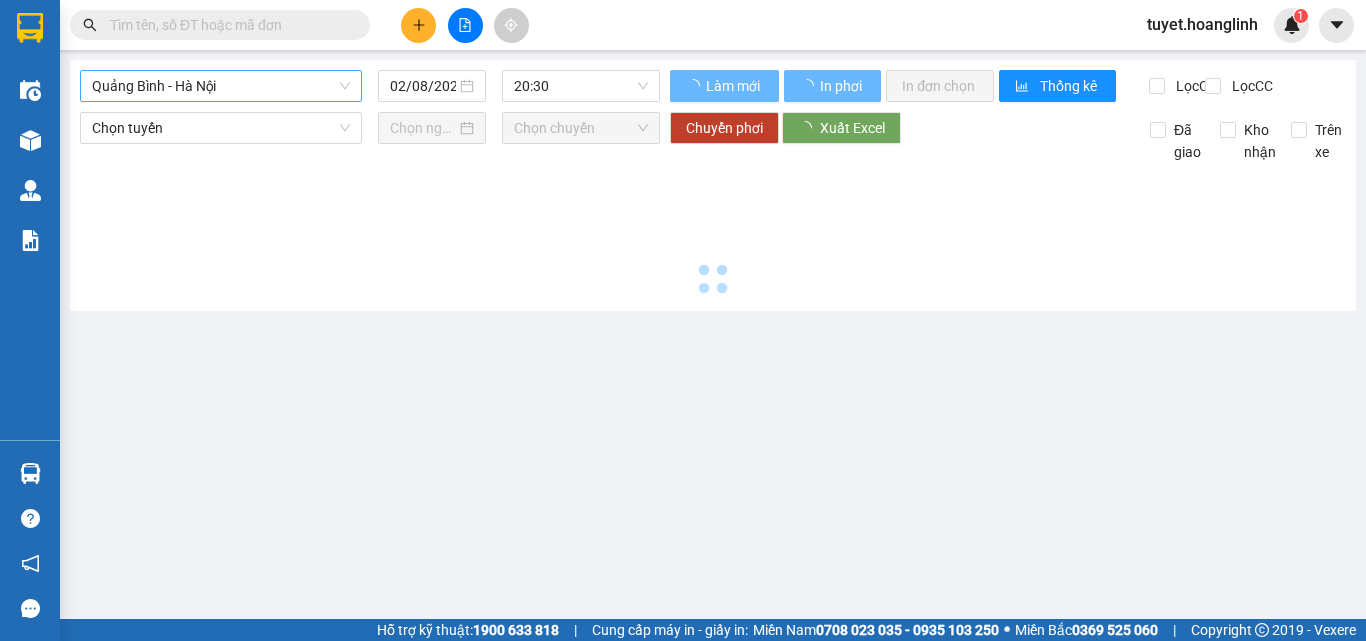 click on "Quảng Bình - Hà Nội" at bounding box center [221, 86] 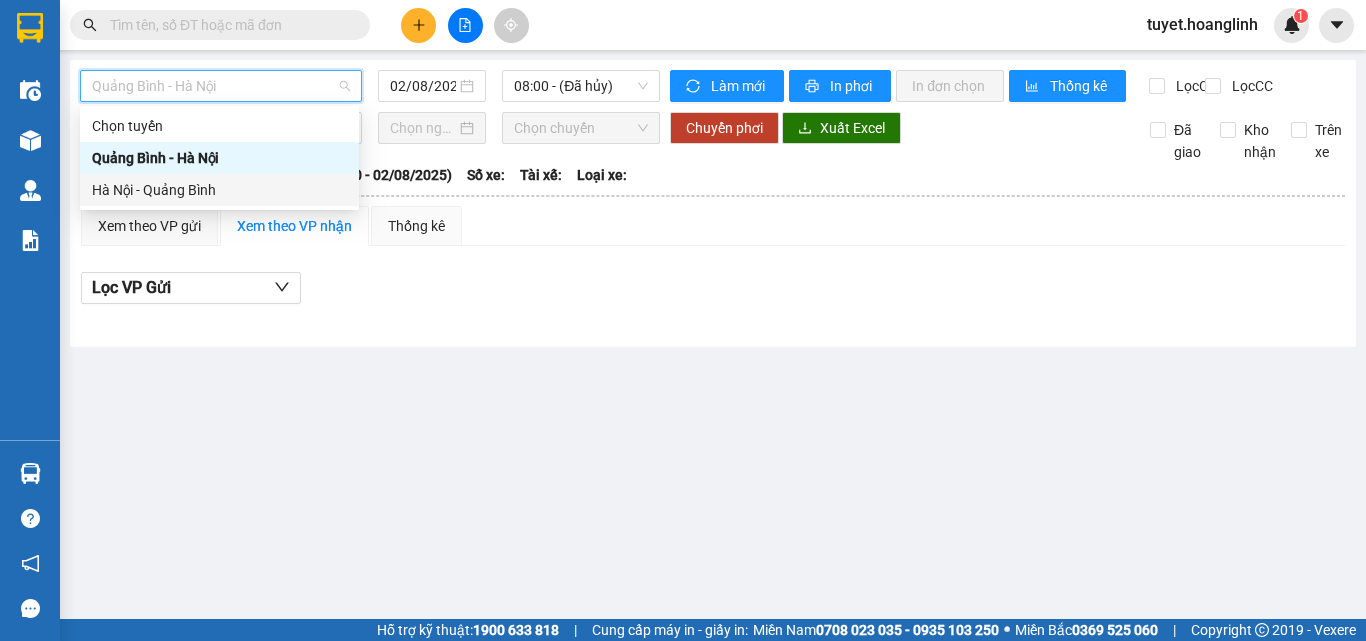 click on "Hà Nội - Quảng Bình" at bounding box center [219, 190] 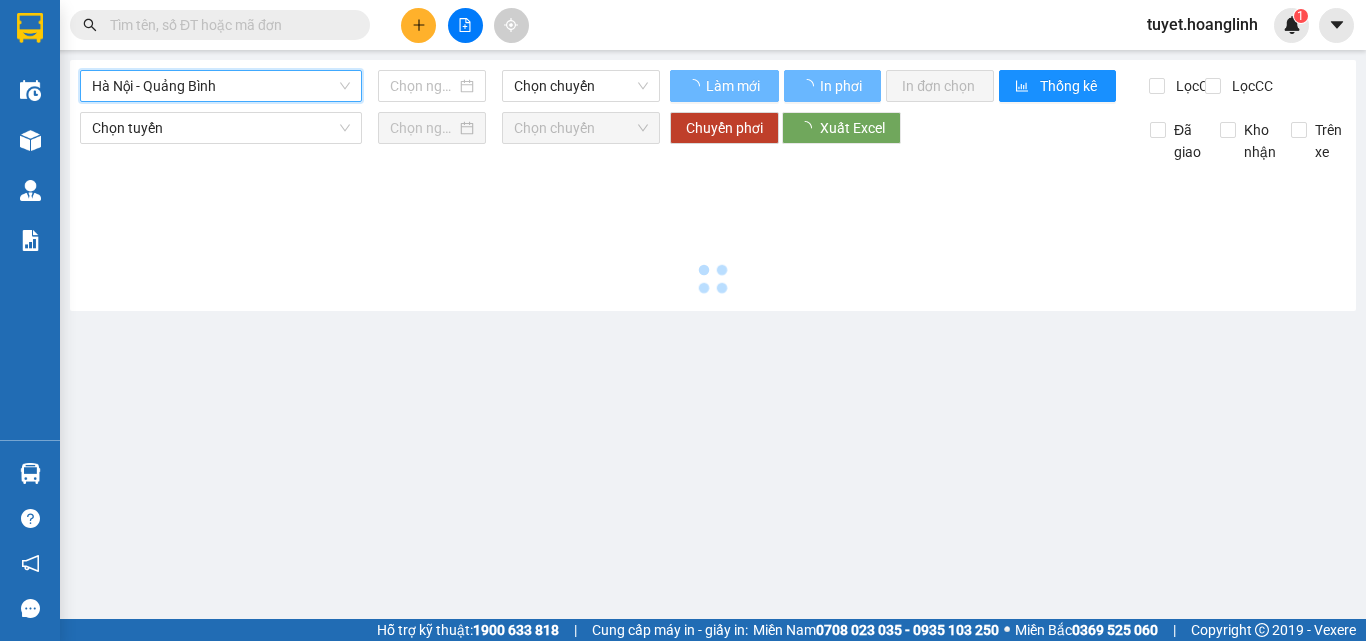 type on "02/08/2025" 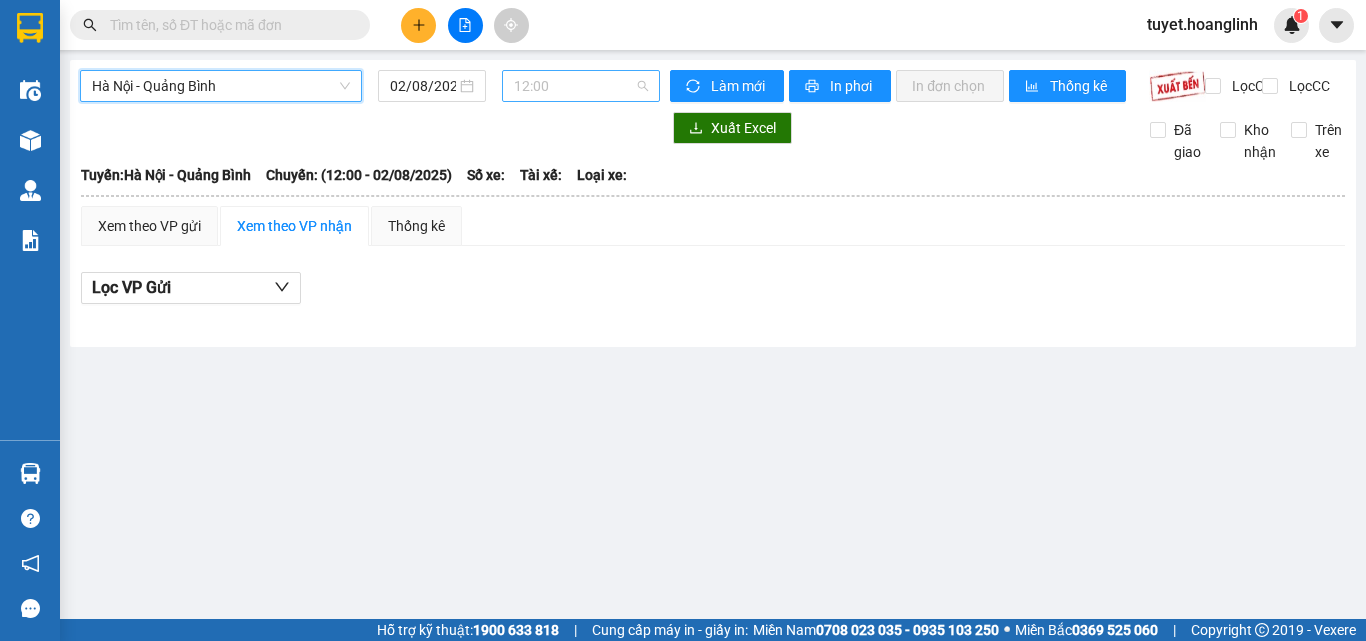 click on "12:00" at bounding box center (581, 86) 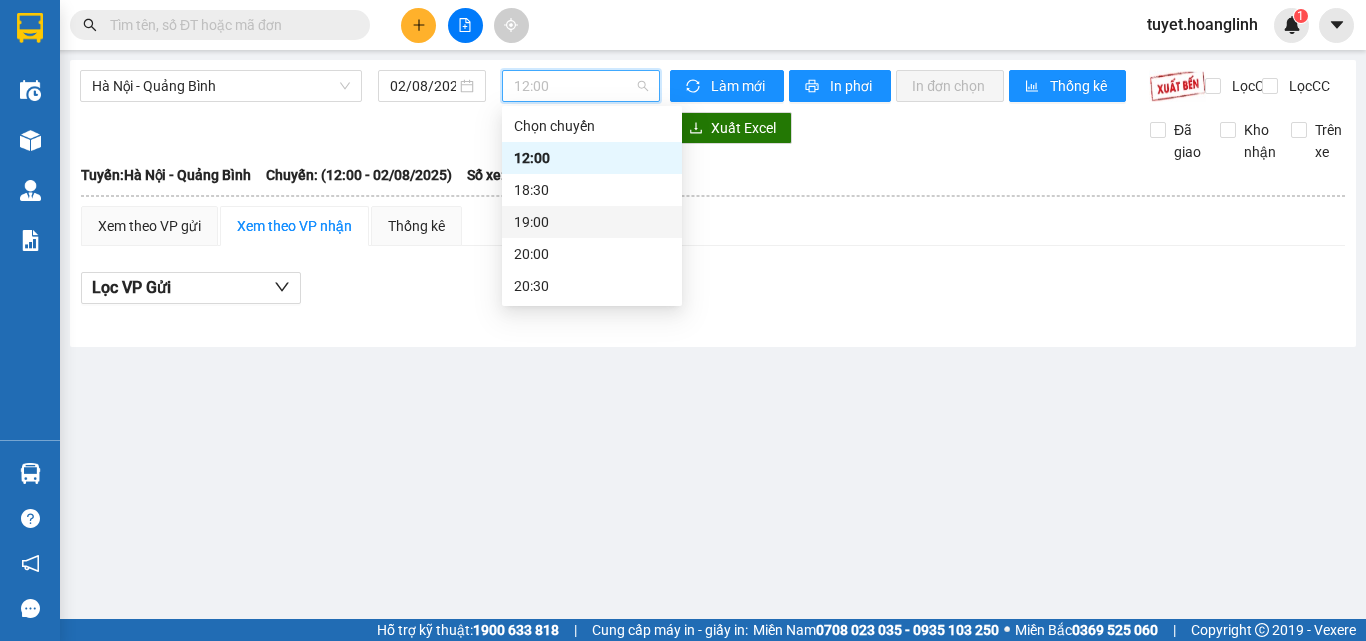 click on "19:00" at bounding box center [592, 222] 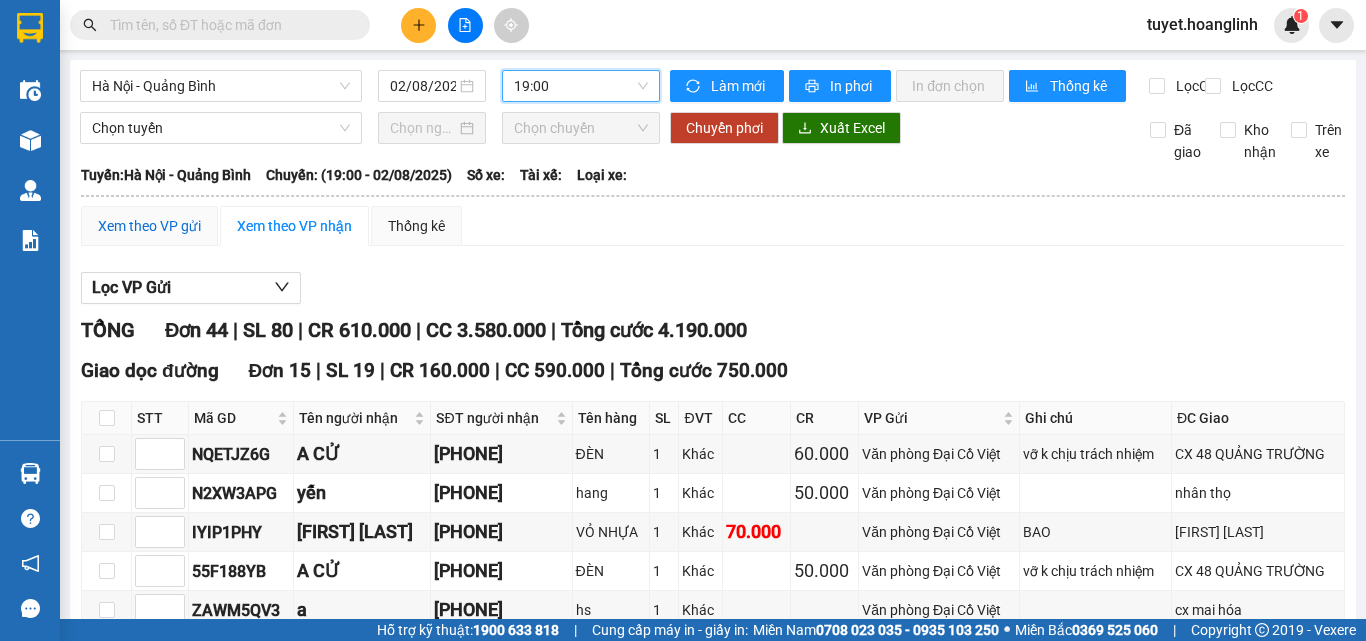click on "Xem theo VP gửi" at bounding box center [149, 226] 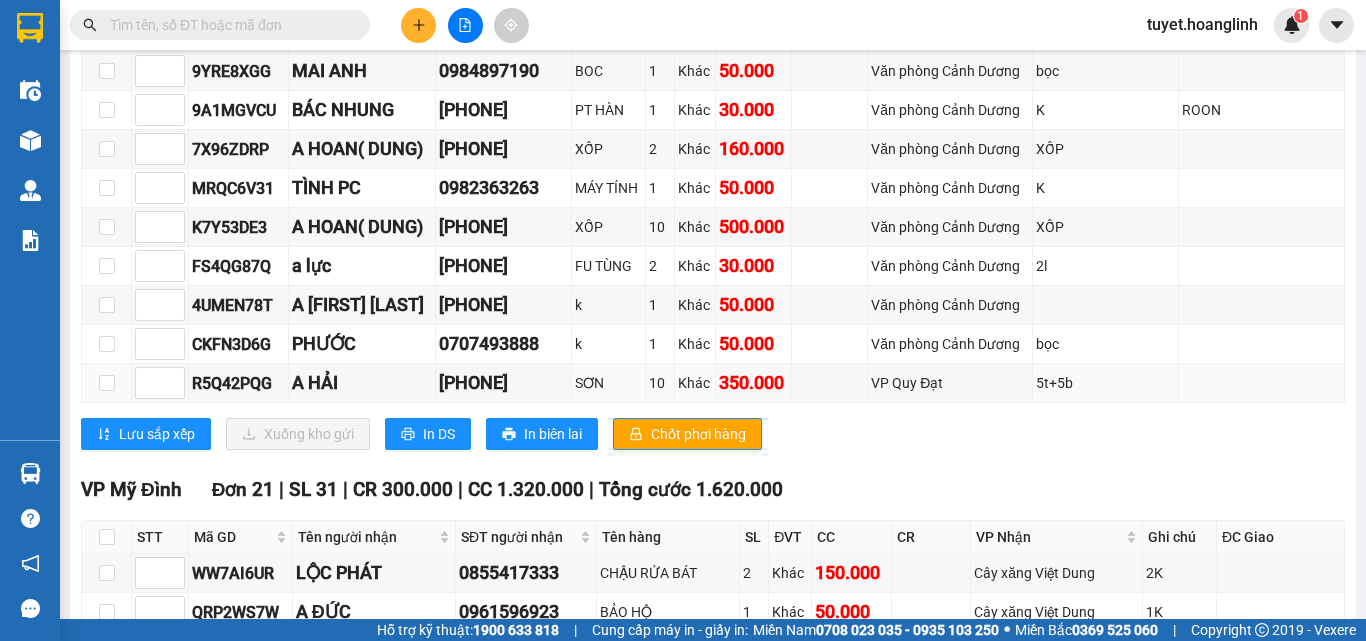 scroll, scrollTop: 1000, scrollLeft: 0, axis: vertical 